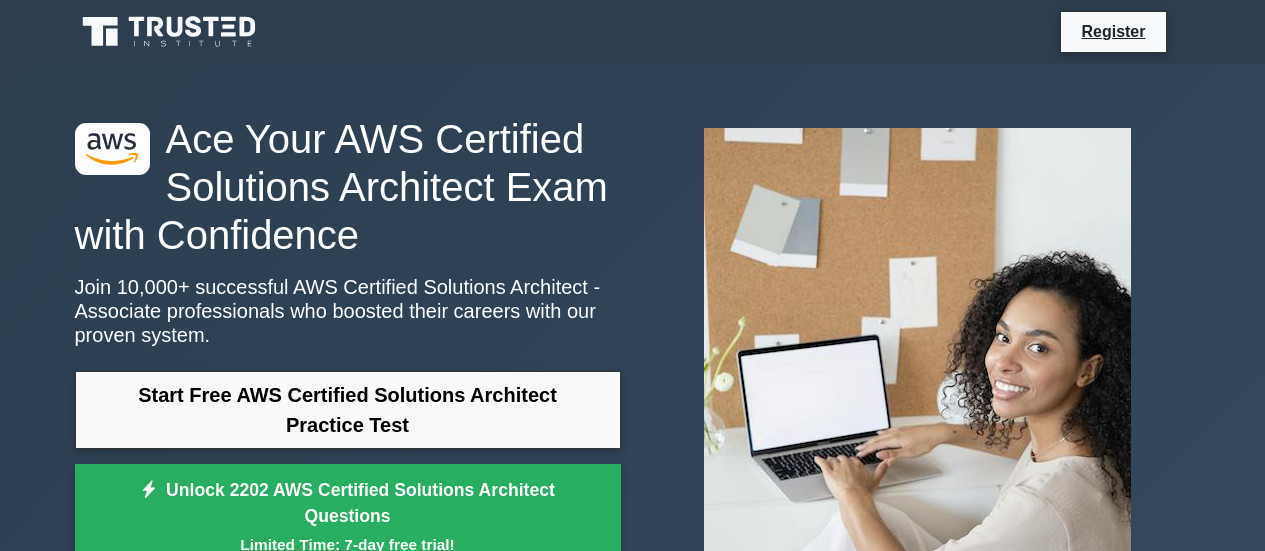 scroll, scrollTop: 0, scrollLeft: 0, axis: both 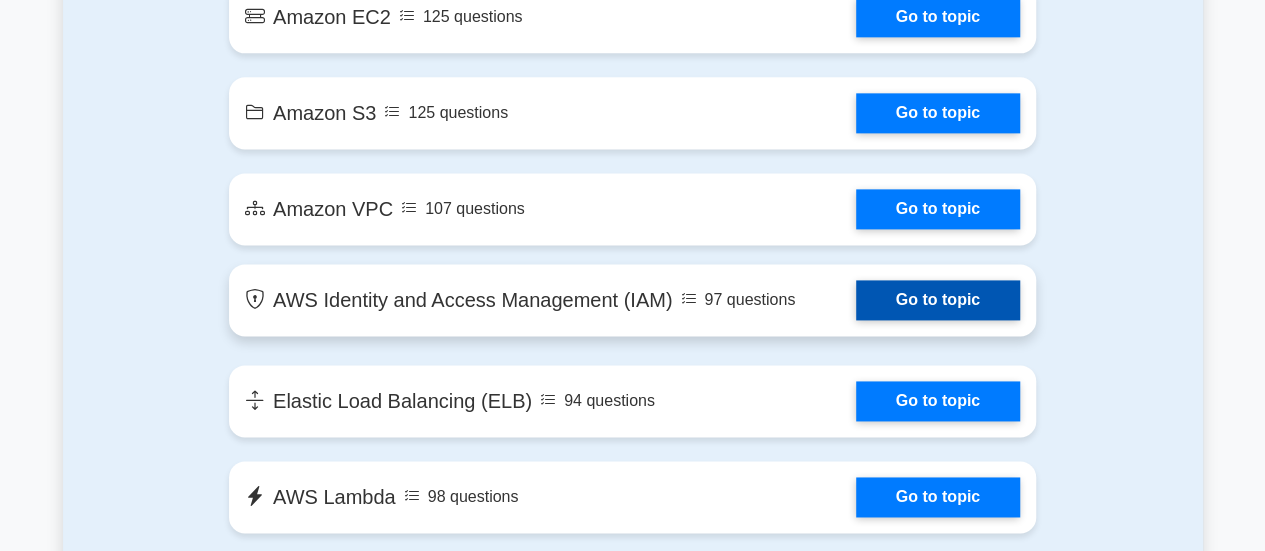 click on "Go to topic" at bounding box center [938, 300] 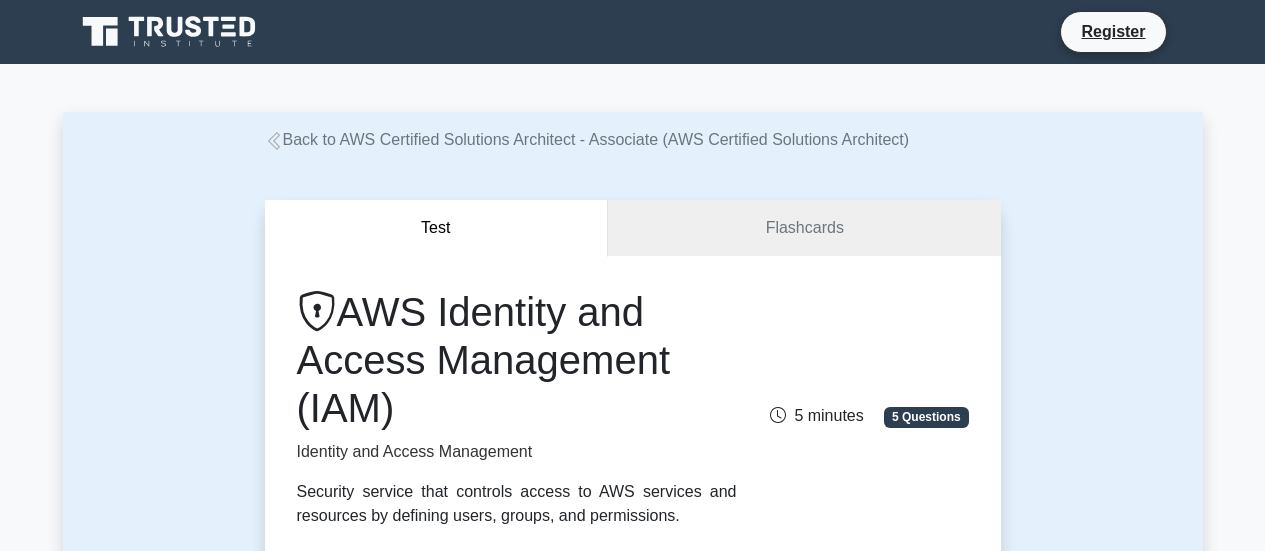 scroll, scrollTop: 0, scrollLeft: 0, axis: both 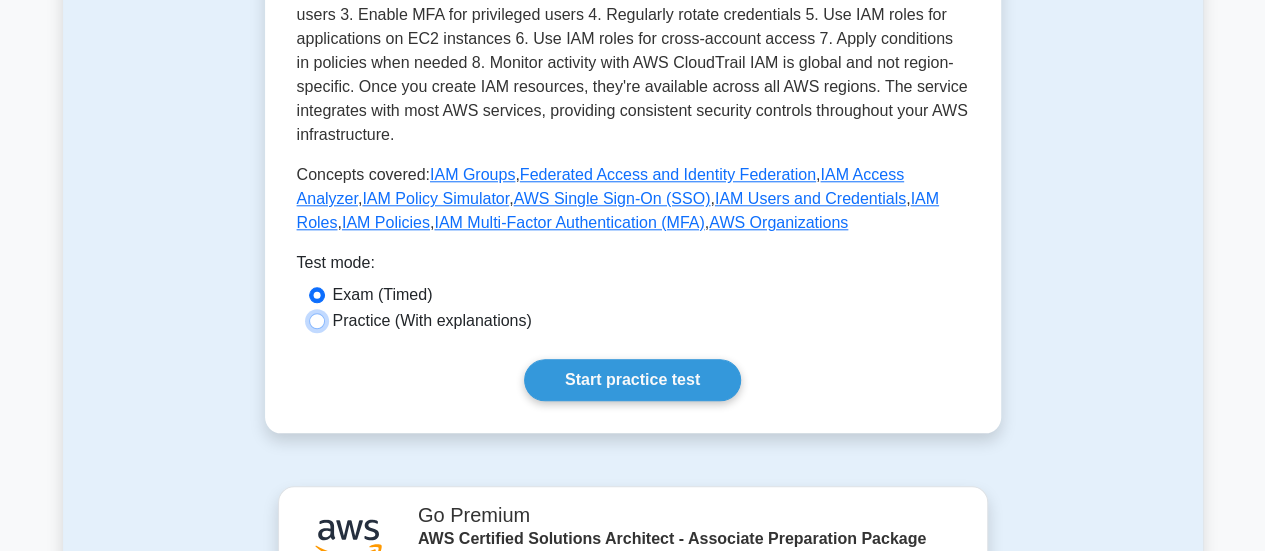 click on "Practice (With explanations)" at bounding box center (317, 321) 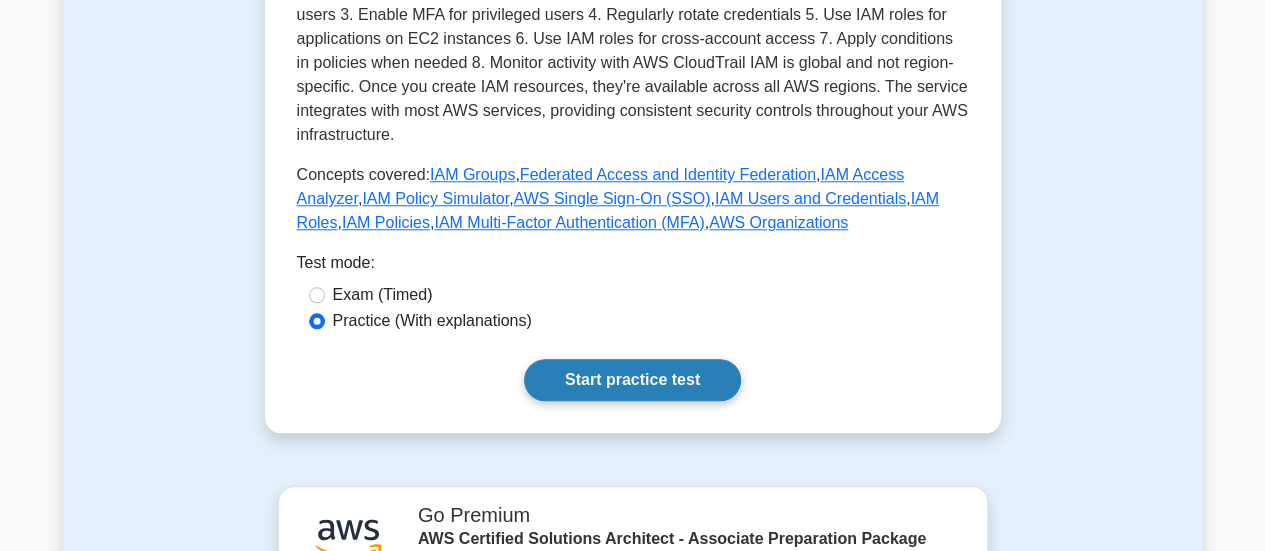 click on "Start practice test" at bounding box center [632, 380] 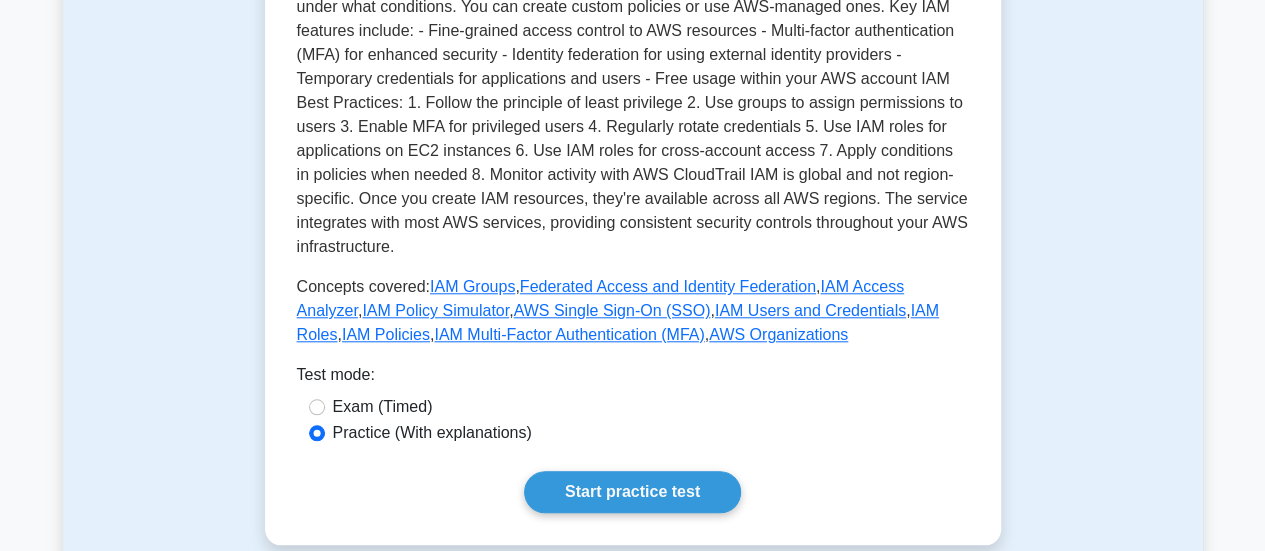 scroll, scrollTop: 786, scrollLeft: 0, axis: vertical 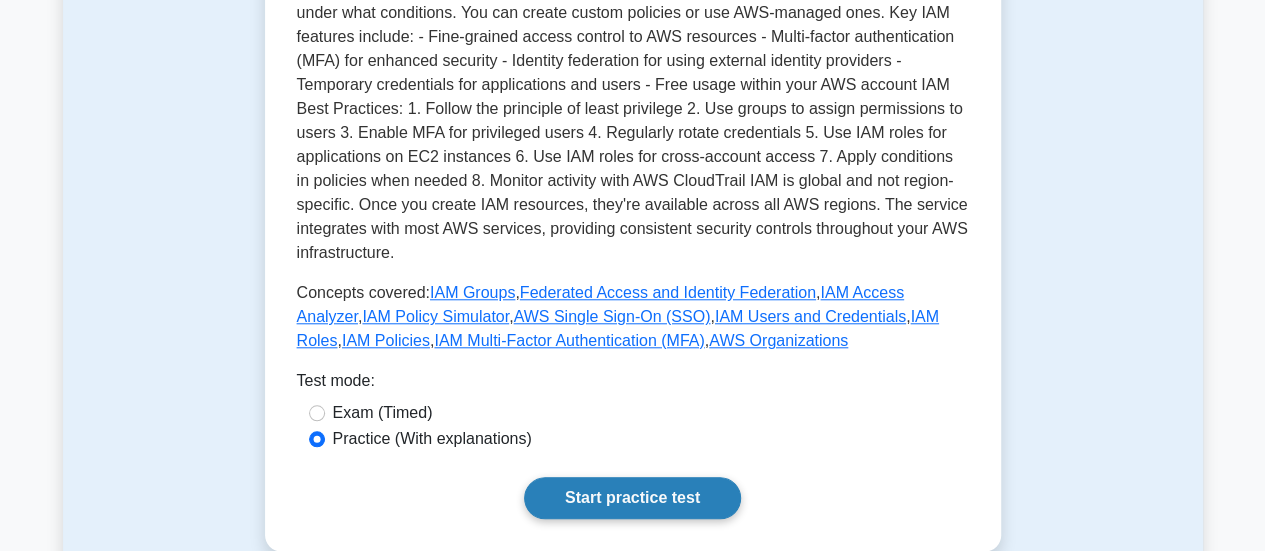 click on "Start practice test" at bounding box center [632, 498] 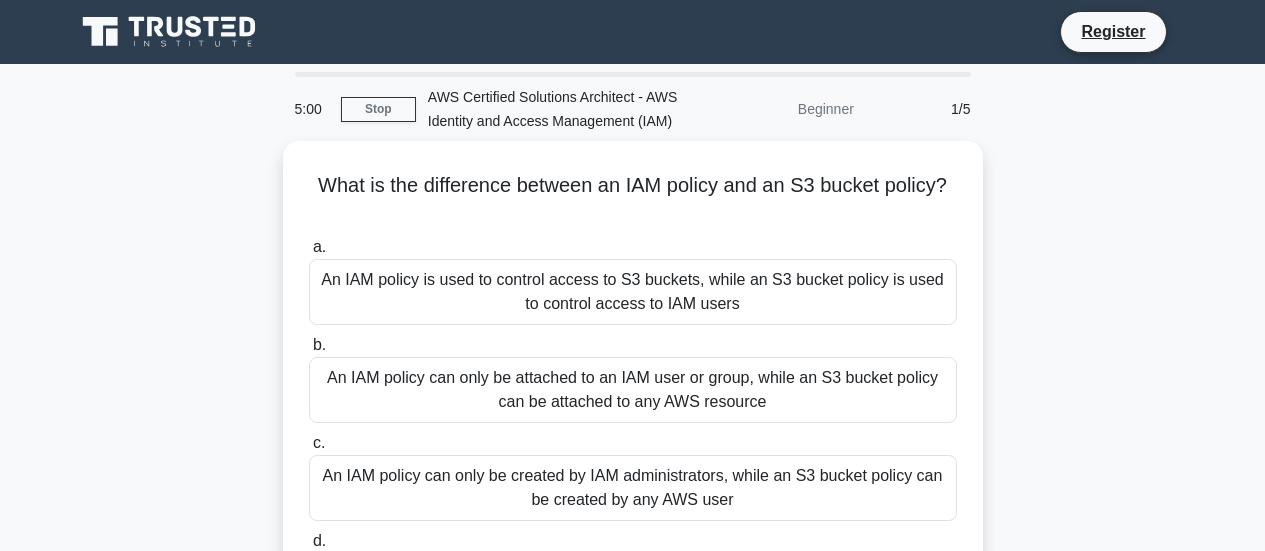 scroll, scrollTop: 0, scrollLeft: 0, axis: both 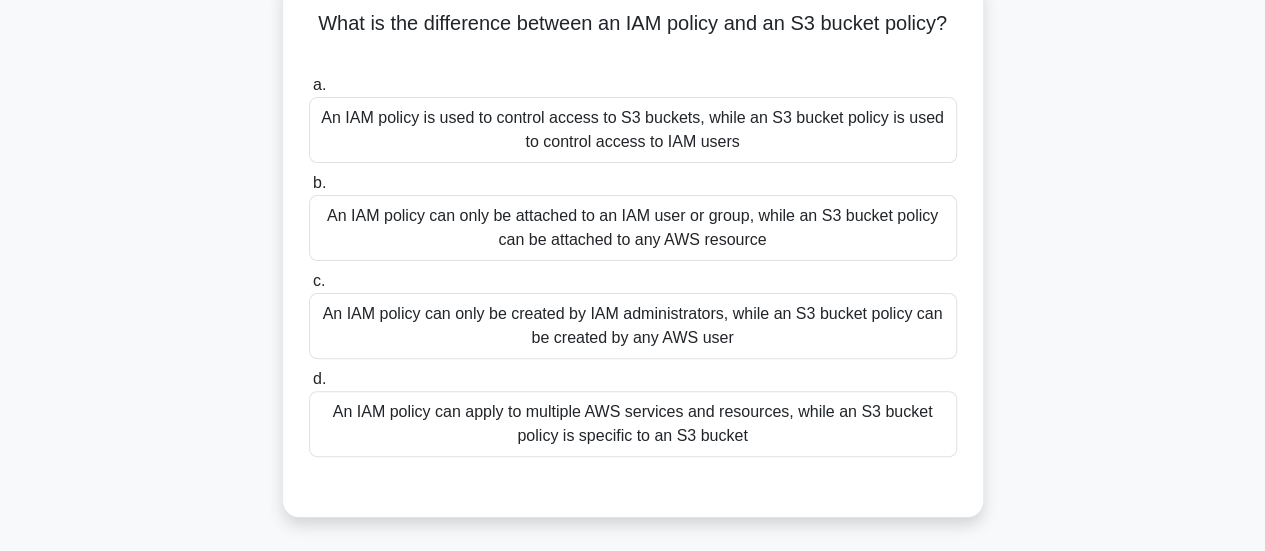 click on "An IAM policy can only be attached to an IAM user or group, while an S3 bucket policy can be attached to any AWS resource" at bounding box center [633, 228] 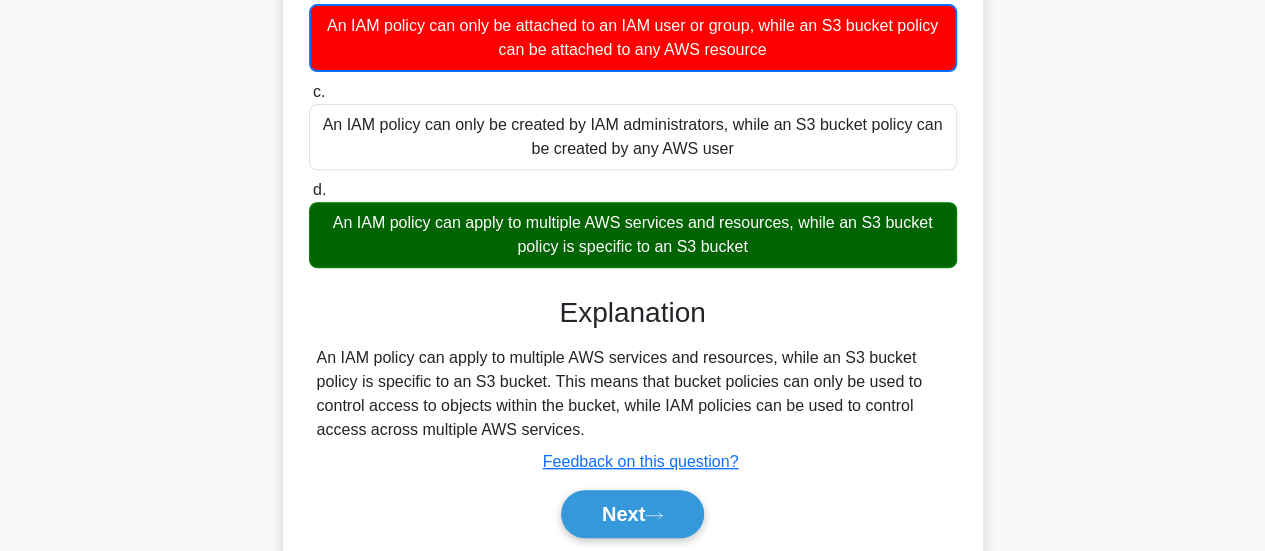 scroll, scrollTop: 349, scrollLeft: 0, axis: vertical 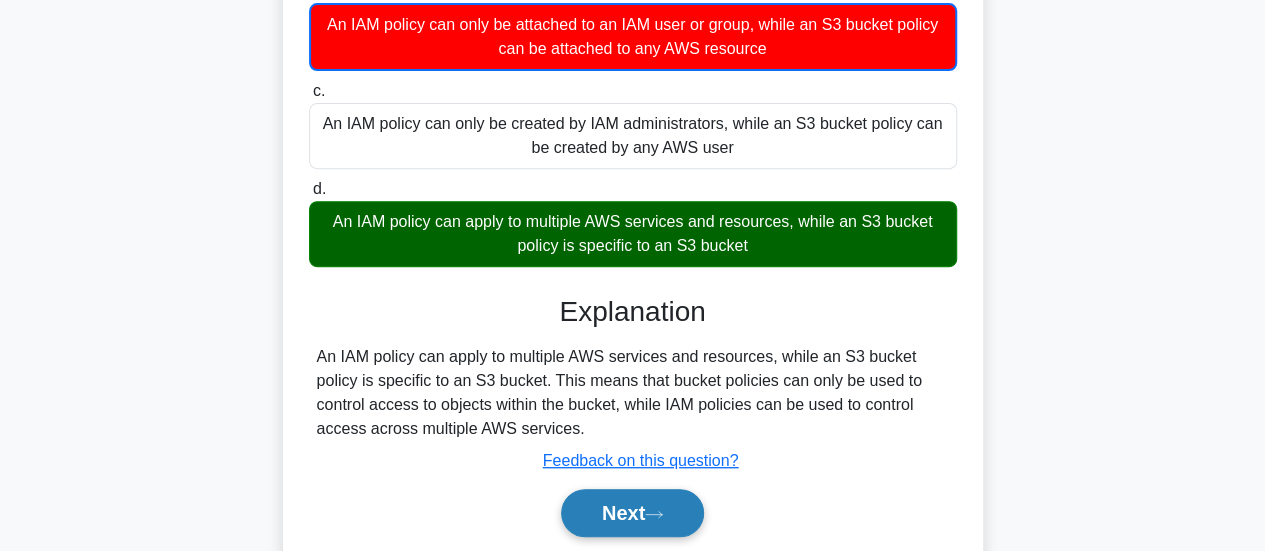 click on "Next" at bounding box center [632, 513] 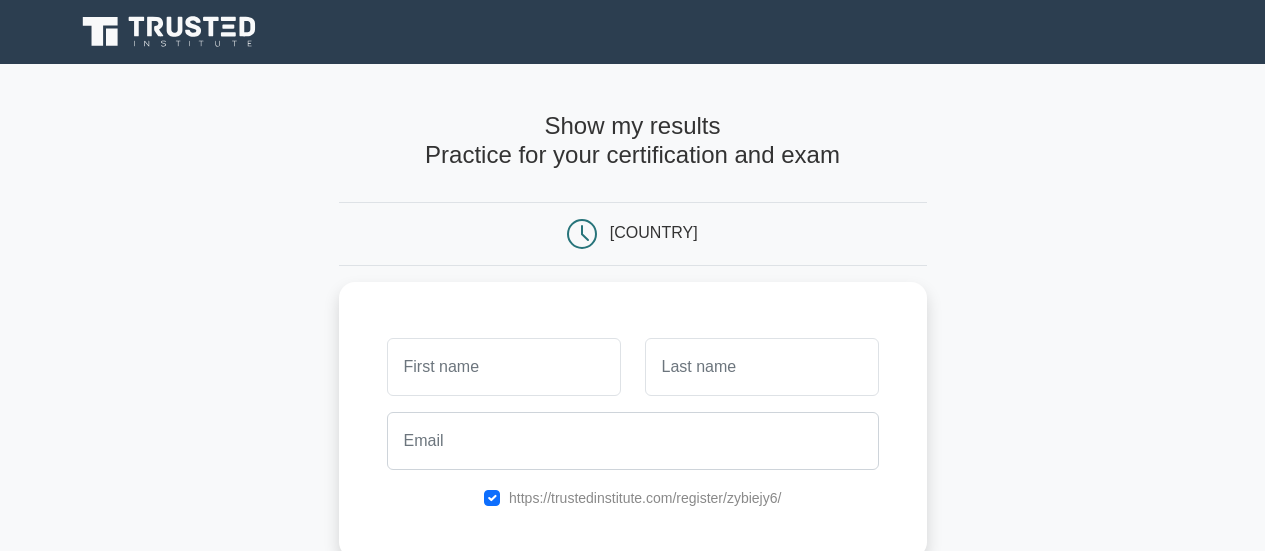 scroll, scrollTop: 0, scrollLeft: 0, axis: both 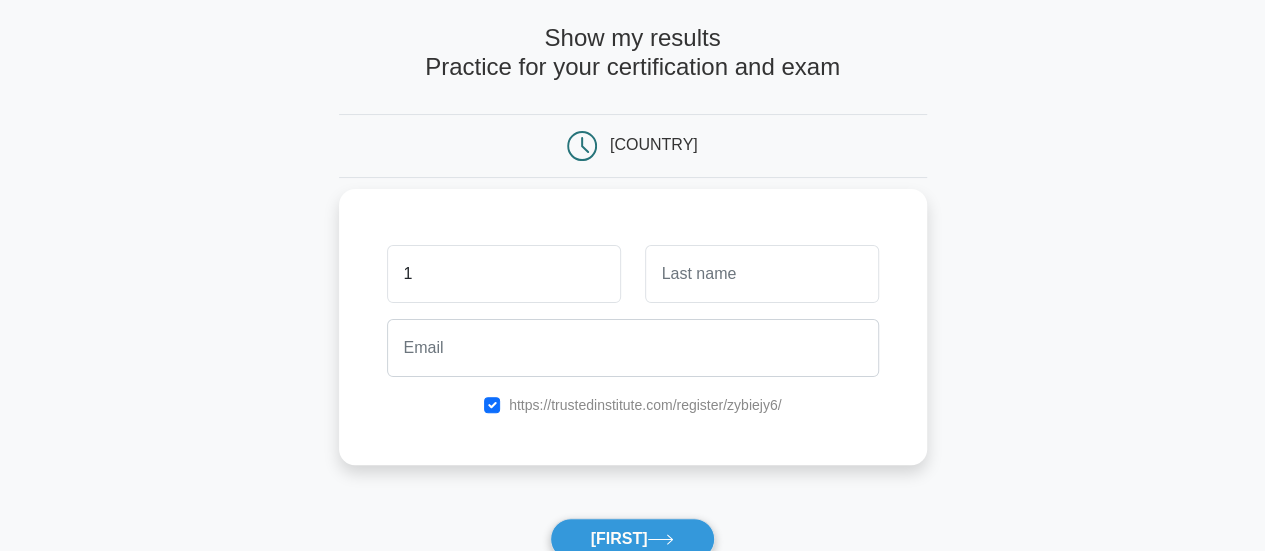 type on "archana" 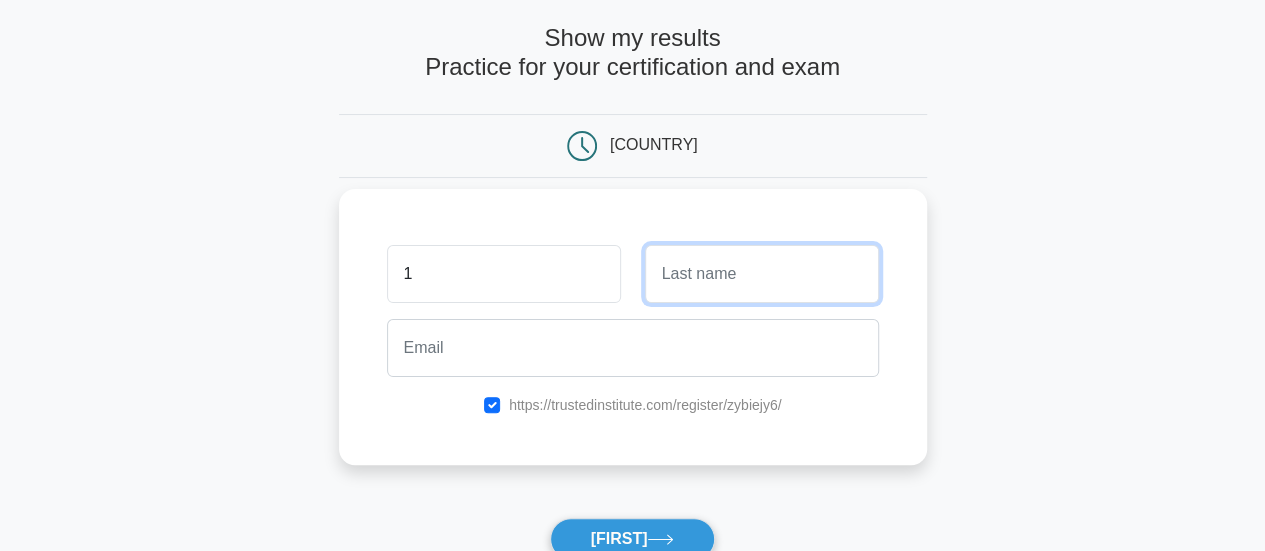 click at bounding box center [774, 274] 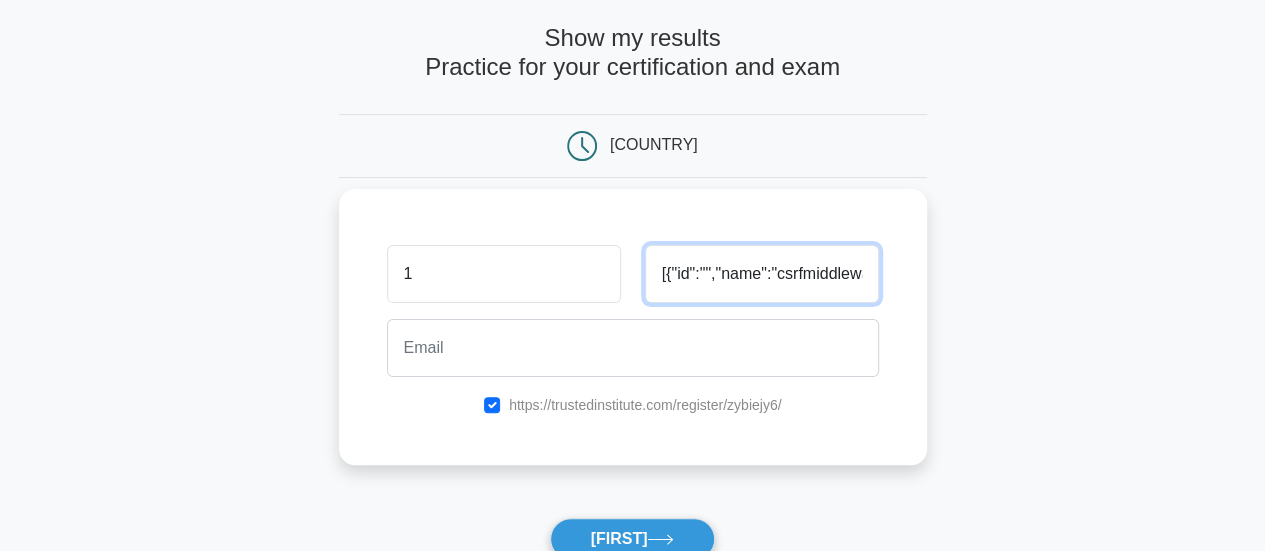type on "ravula" 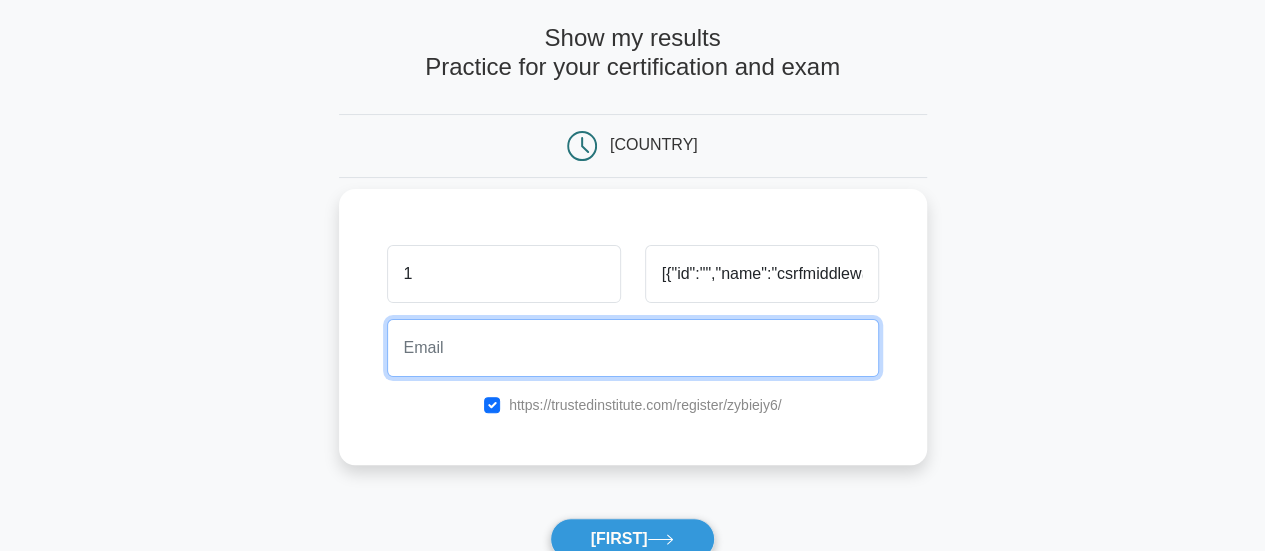 click at bounding box center [632, 348] 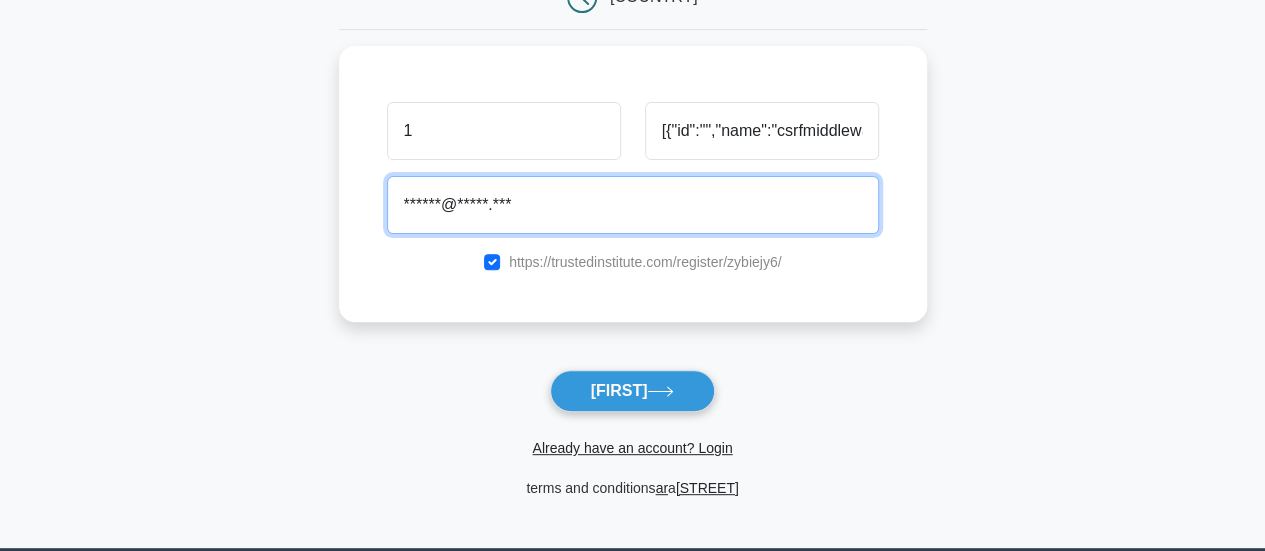 scroll, scrollTop: 238, scrollLeft: 0, axis: vertical 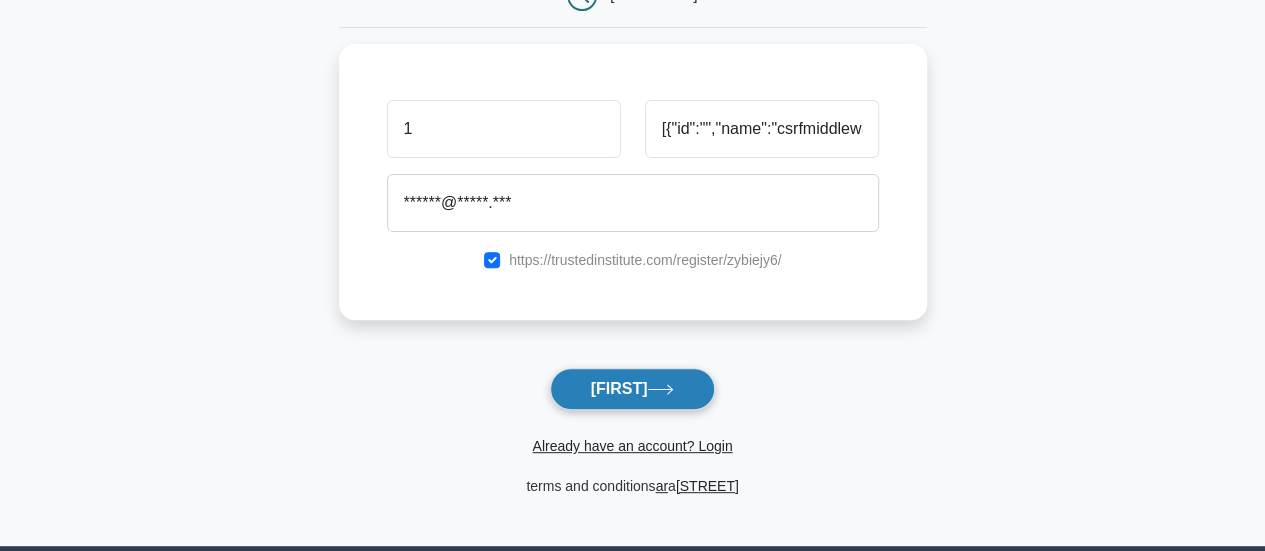 click on "Show my results" at bounding box center [632, 389] 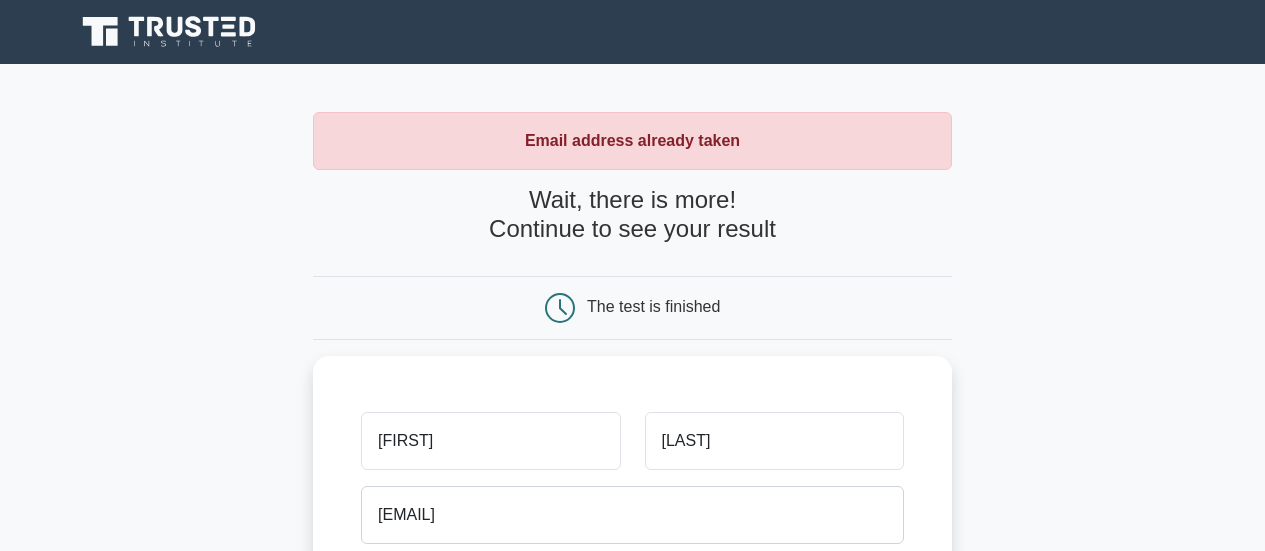 scroll, scrollTop: 0, scrollLeft: 0, axis: both 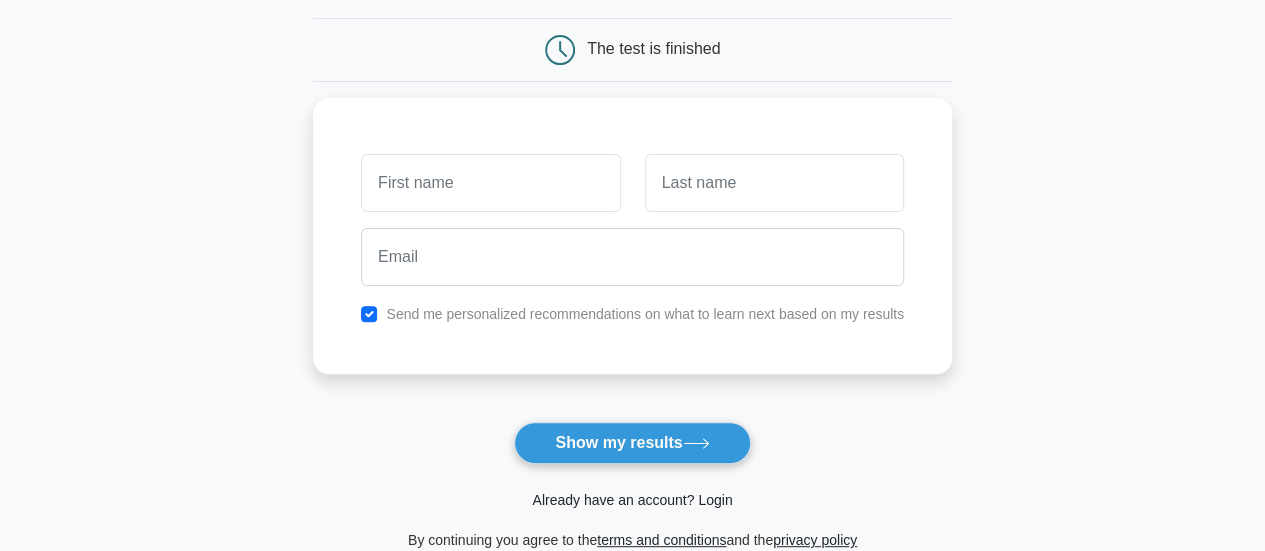 click on "Already have an account? Login" at bounding box center [632, 500] 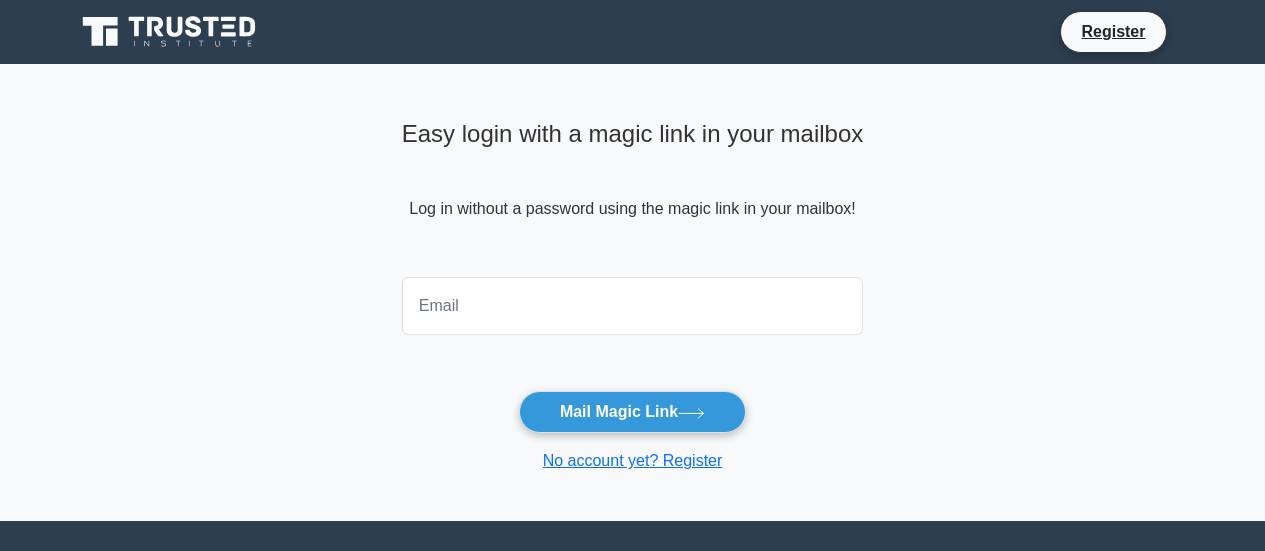 scroll, scrollTop: 0, scrollLeft: 0, axis: both 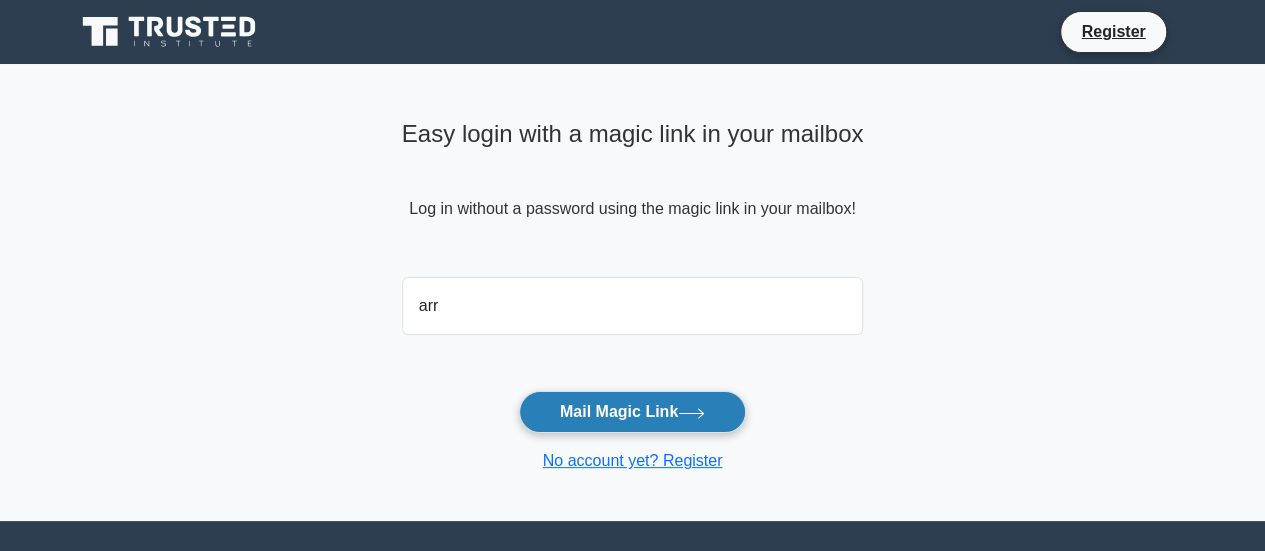 type on "[USERNAME]@[EXAMPLE_DOMAIN]" 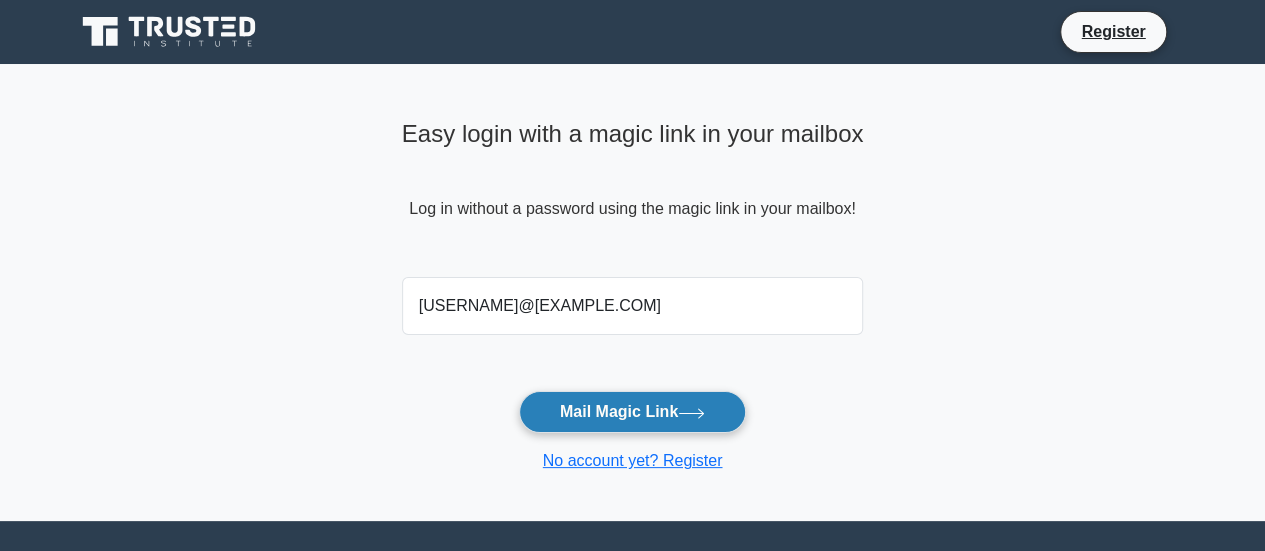 click on "Mail Magic Link" at bounding box center (632, 412) 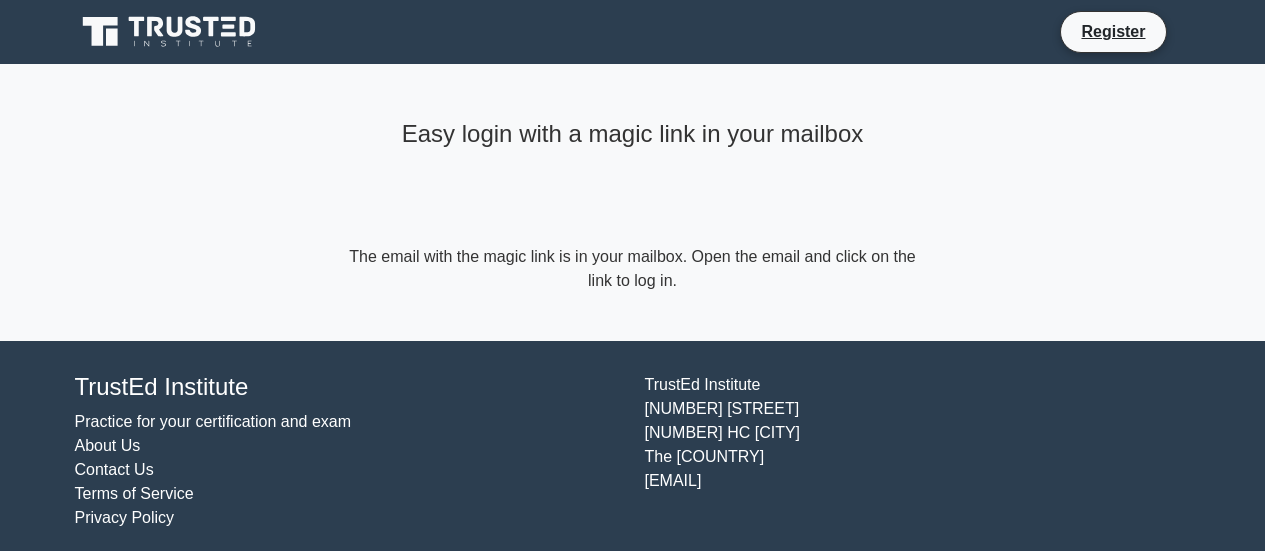 scroll, scrollTop: 0, scrollLeft: 0, axis: both 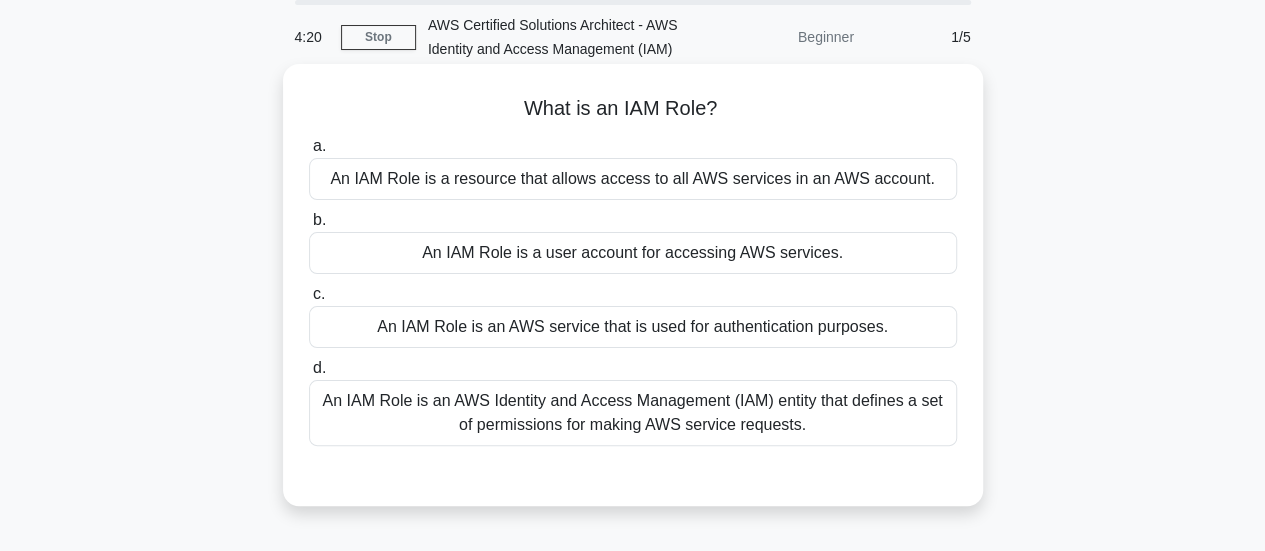 click on "An IAM Role is a resource that allows access to all AWS services in an AWS account." at bounding box center [633, 179] 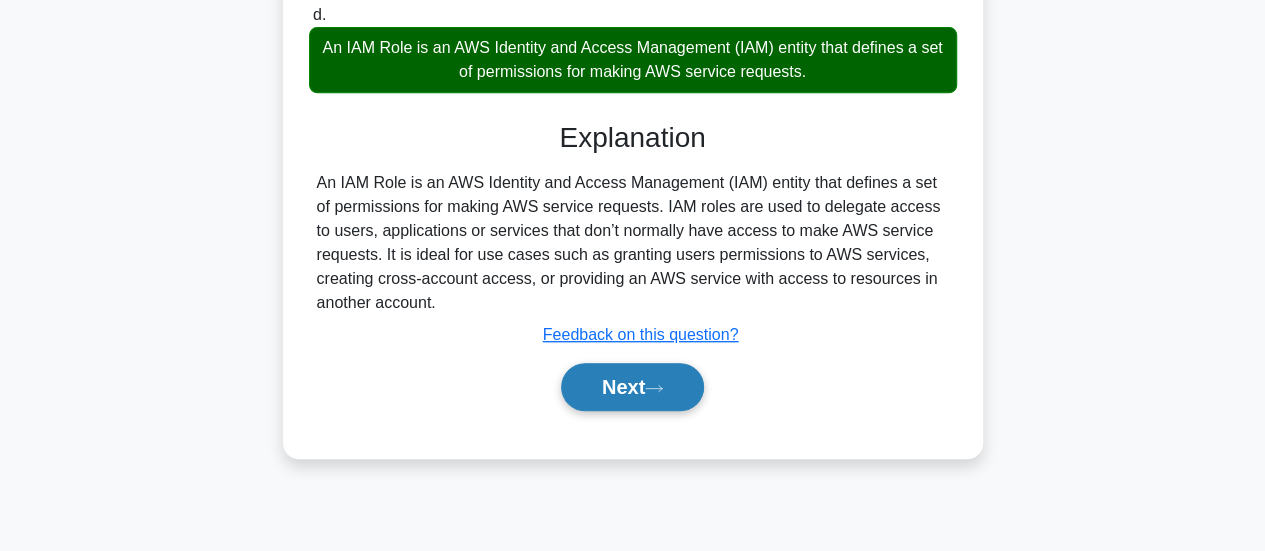 scroll, scrollTop: 428, scrollLeft: 0, axis: vertical 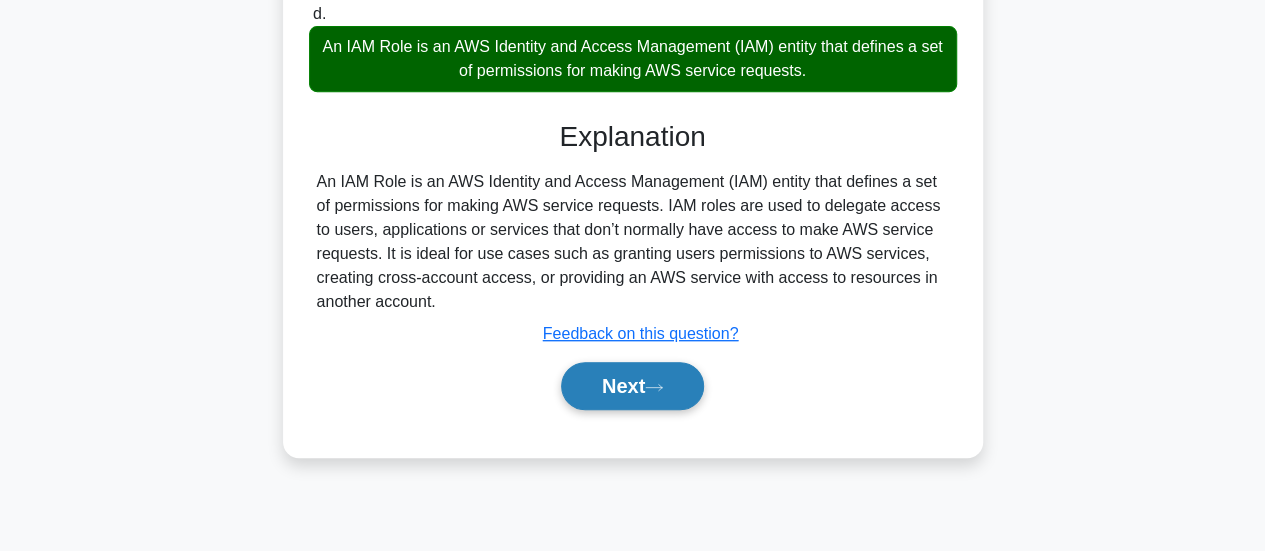 click on "Next" at bounding box center [632, 386] 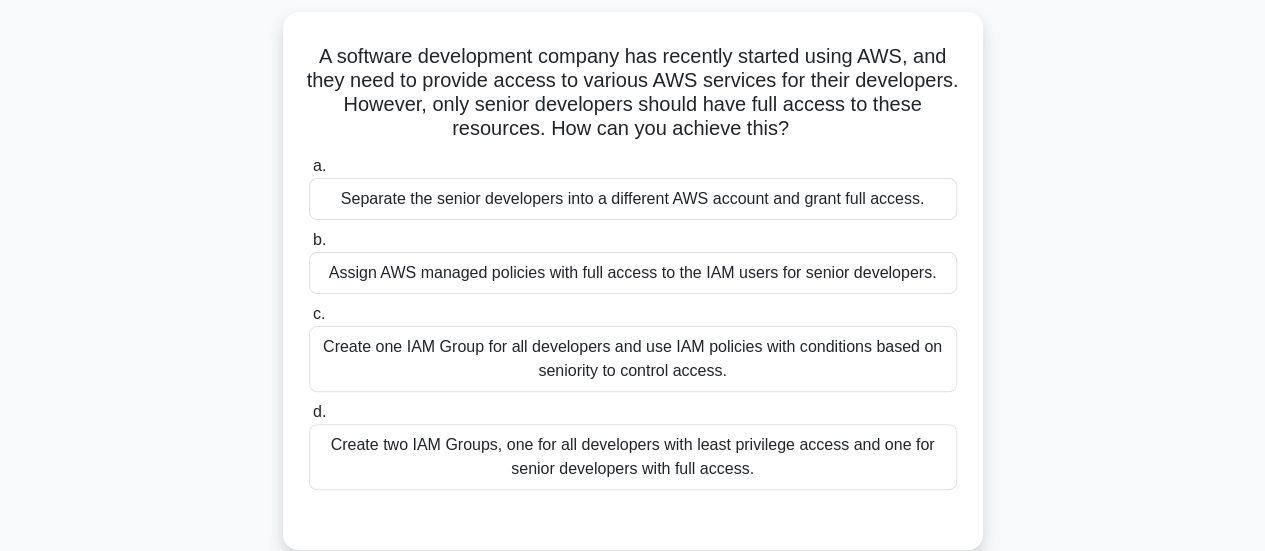scroll, scrollTop: 0, scrollLeft: 0, axis: both 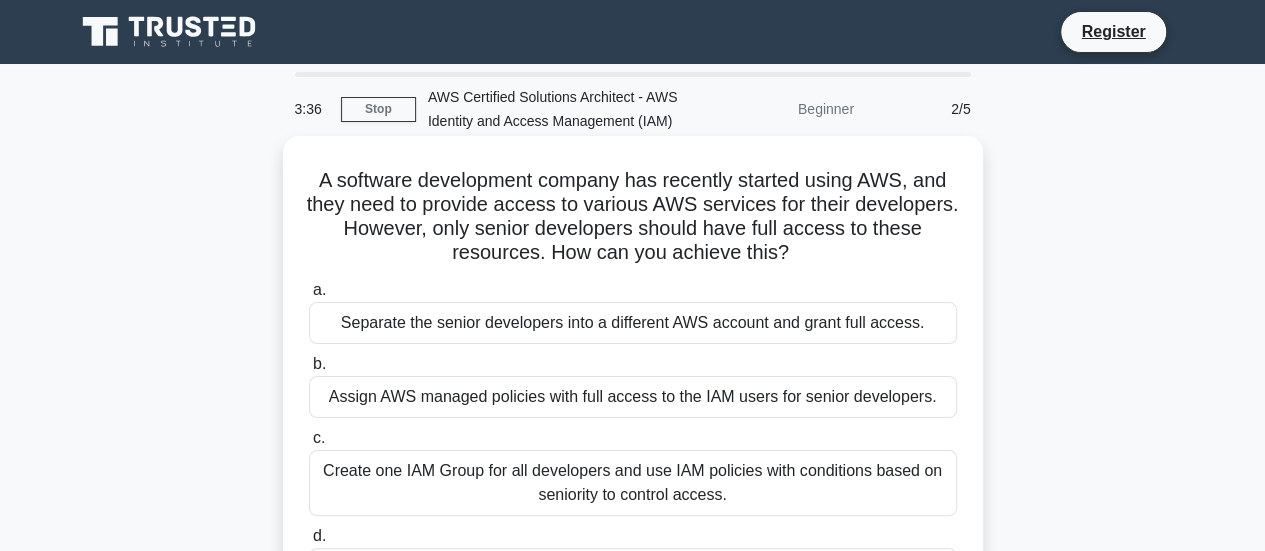 click on "Create one IAM Group for all developers and use IAM policies with conditions based on seniority to control access." at bounding box center (633, 483) 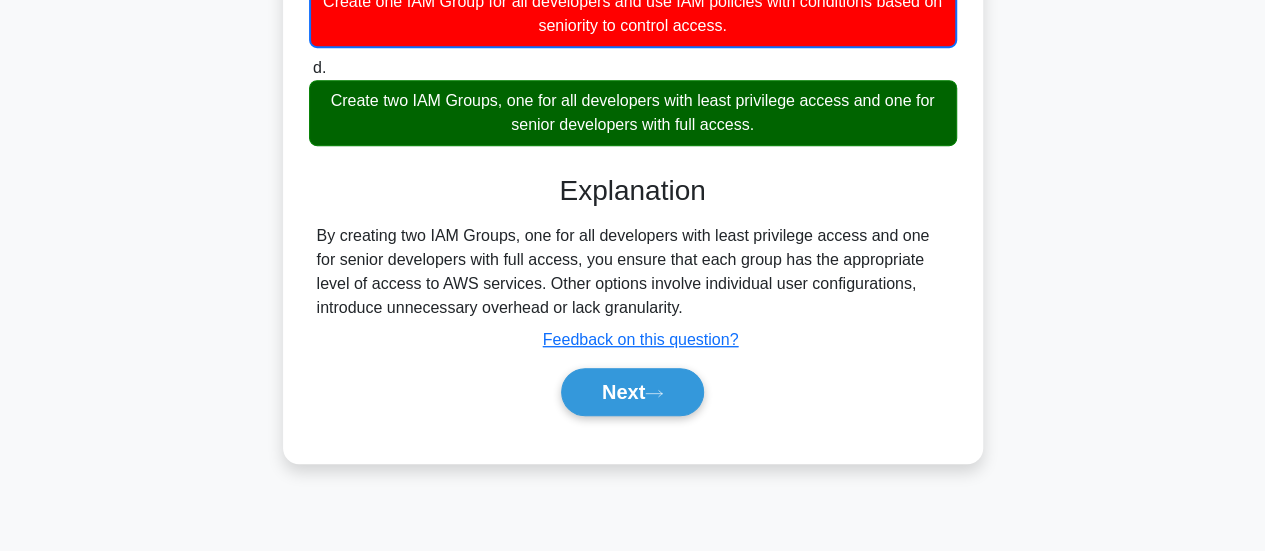 scroll, scrollTop: 529, scrollLeft: 0, axis: vertical 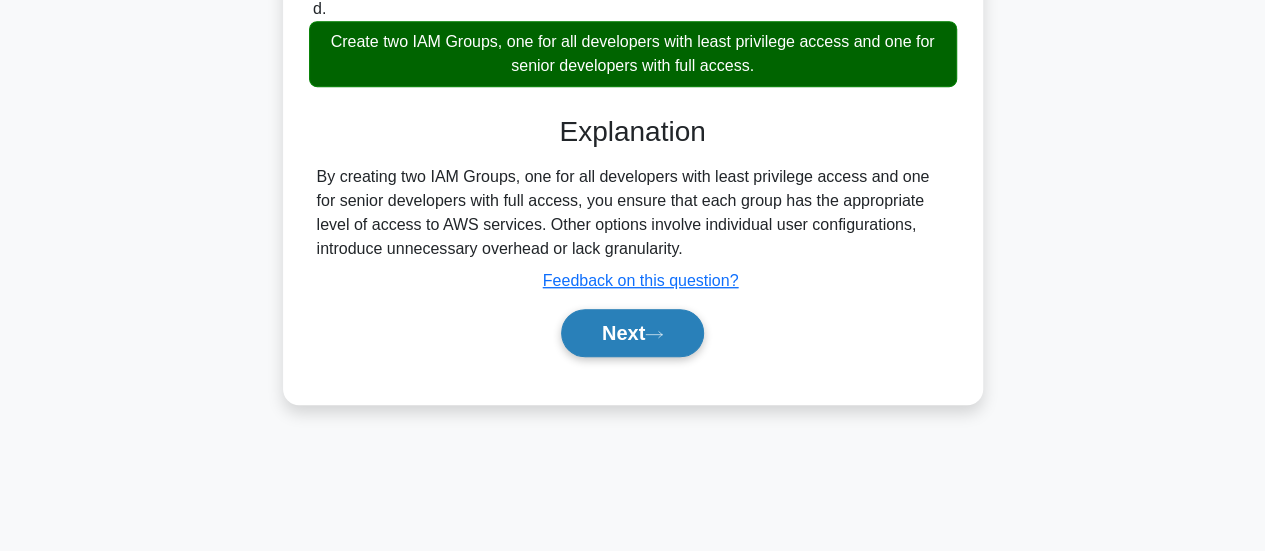 click on "Next" at bounding box center (632, 333) 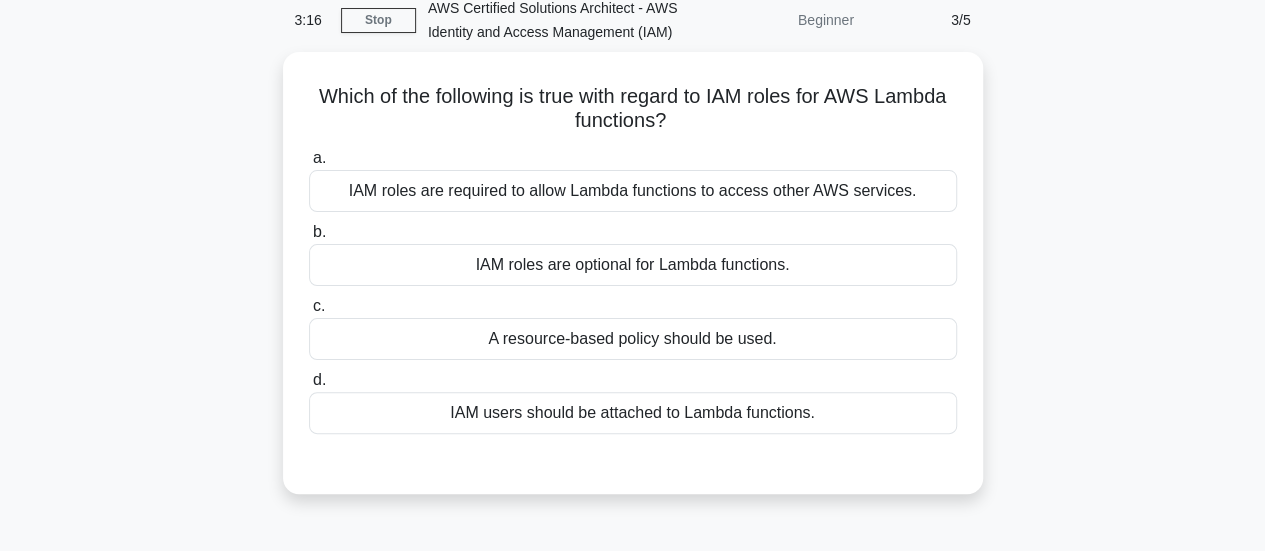 scroll, scrollTop: 87, scrollLeft: 0, axis: vertical 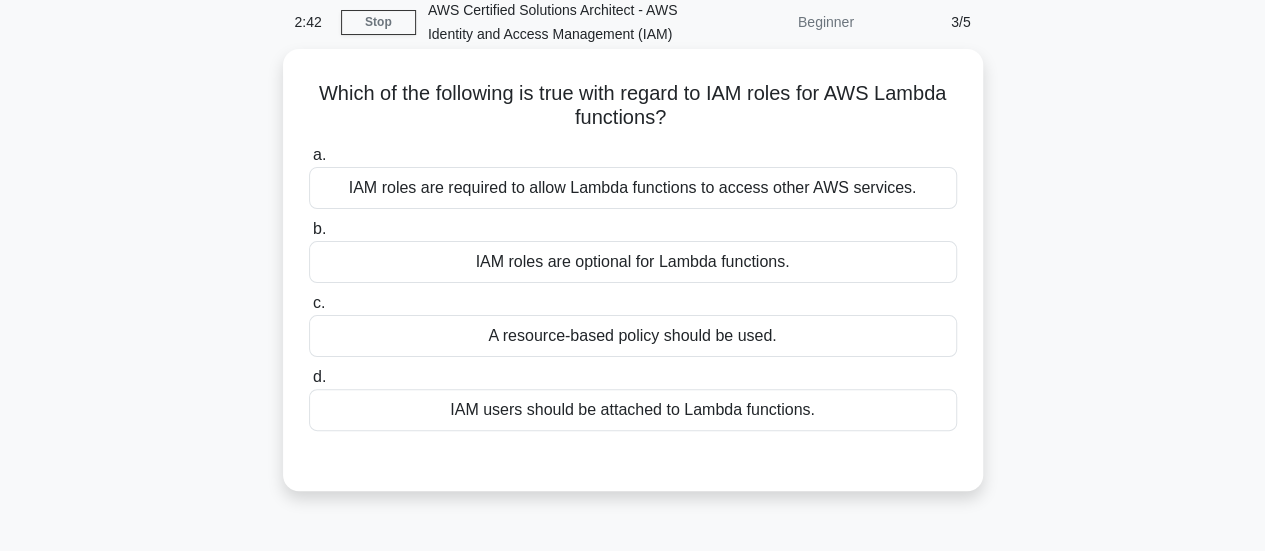 click on "IAM roles are required to allow Lambda functions to access other AWS services." at bounding box center (633, 188) 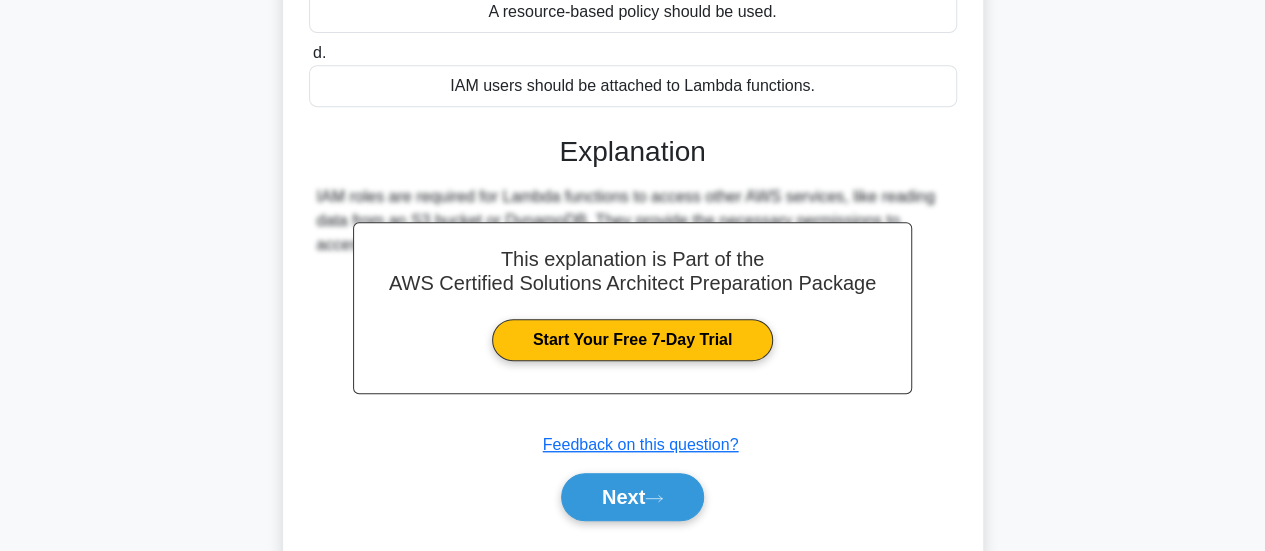 scroll, scrollTop: 529, scrollLeft: 0, axis: vertical 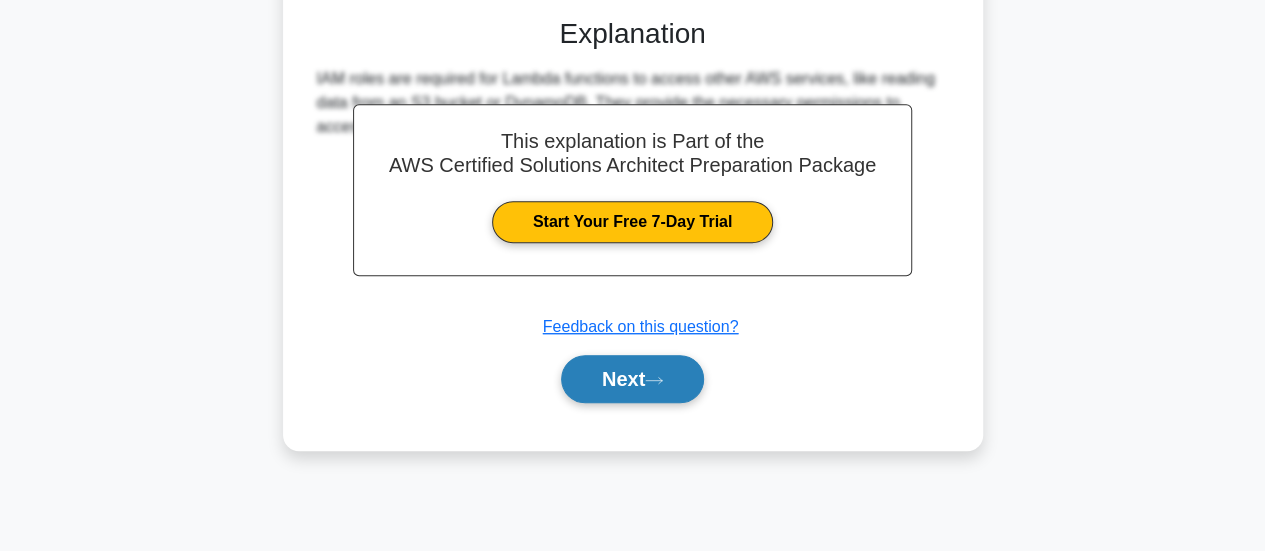 click on "Next" at bounding box center [632, 379] 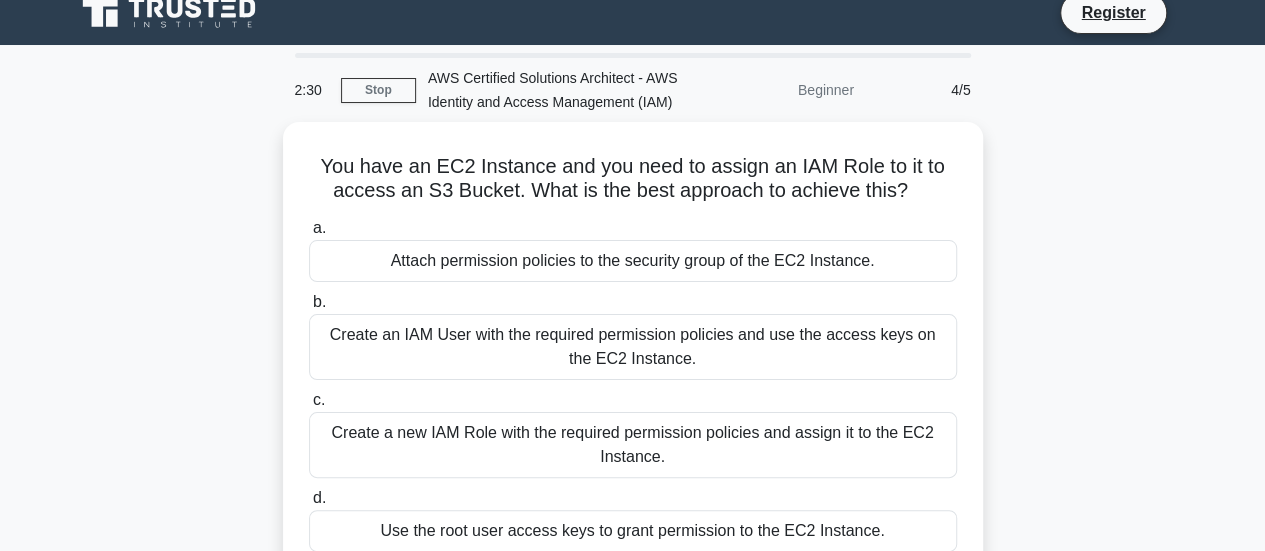 scroll, scrollTop: 18, scrollLeft: 0, axis: vertical 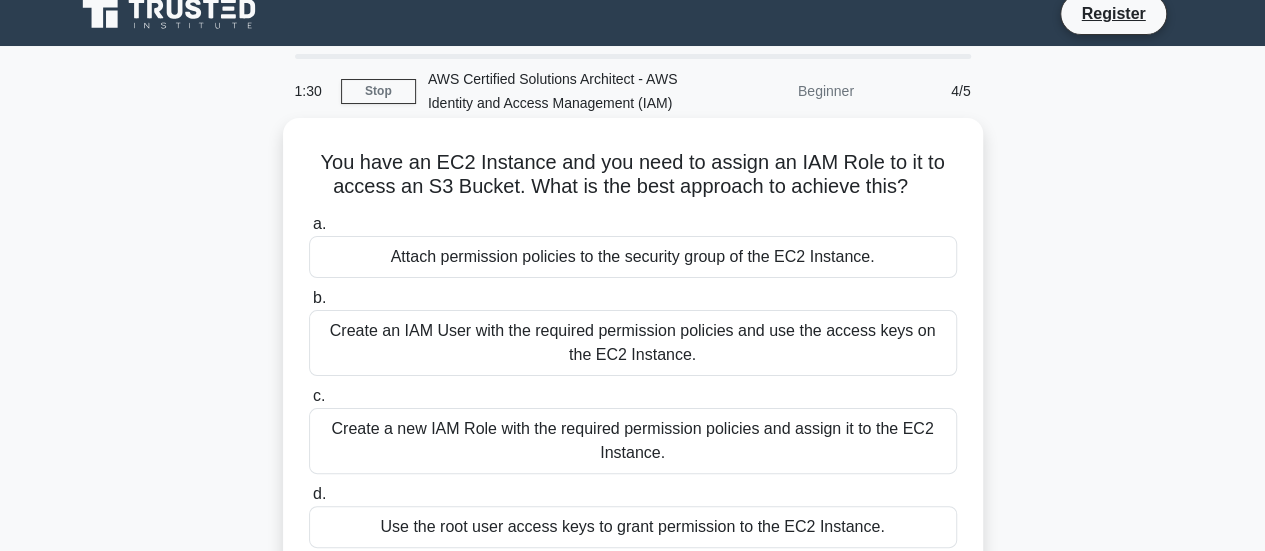 click on "Create an IAM User with the required permission policies and use the access keys on the EC2 Instance." at bounding box center [633, 343] 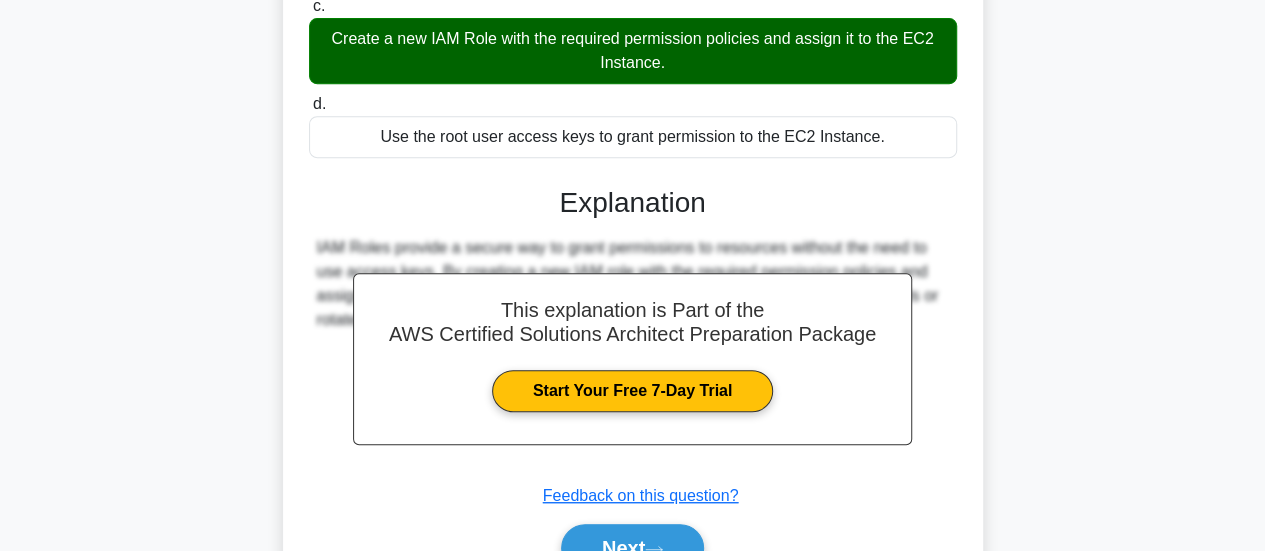 scroll, scrollTop: 529, scrollLeft: 0, axis: vertical 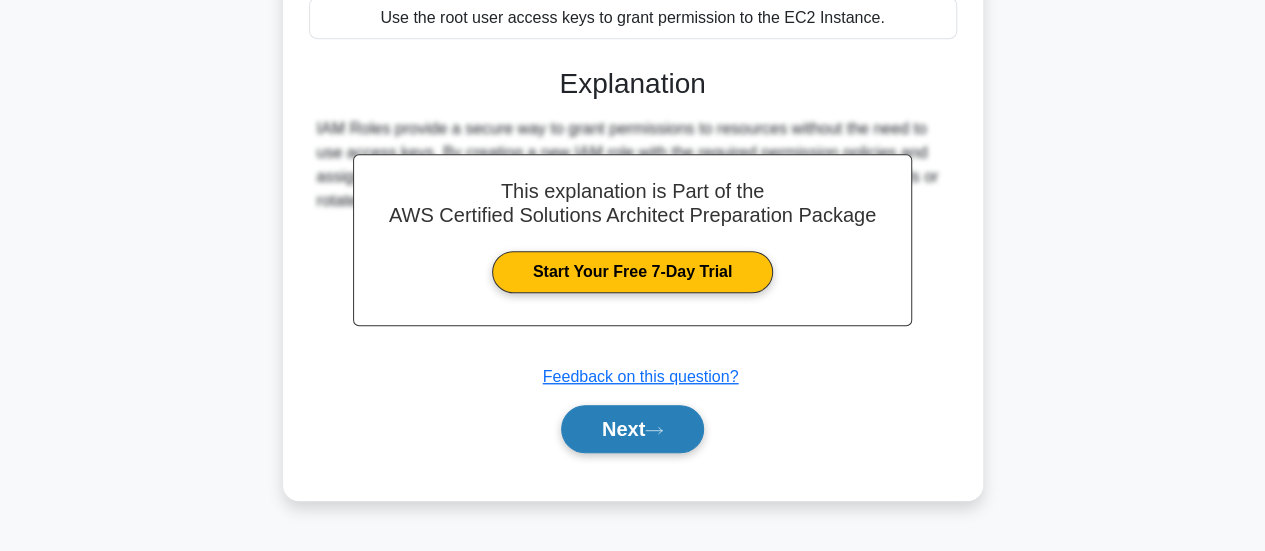 click on "Next" at bounding box center [632, 429] 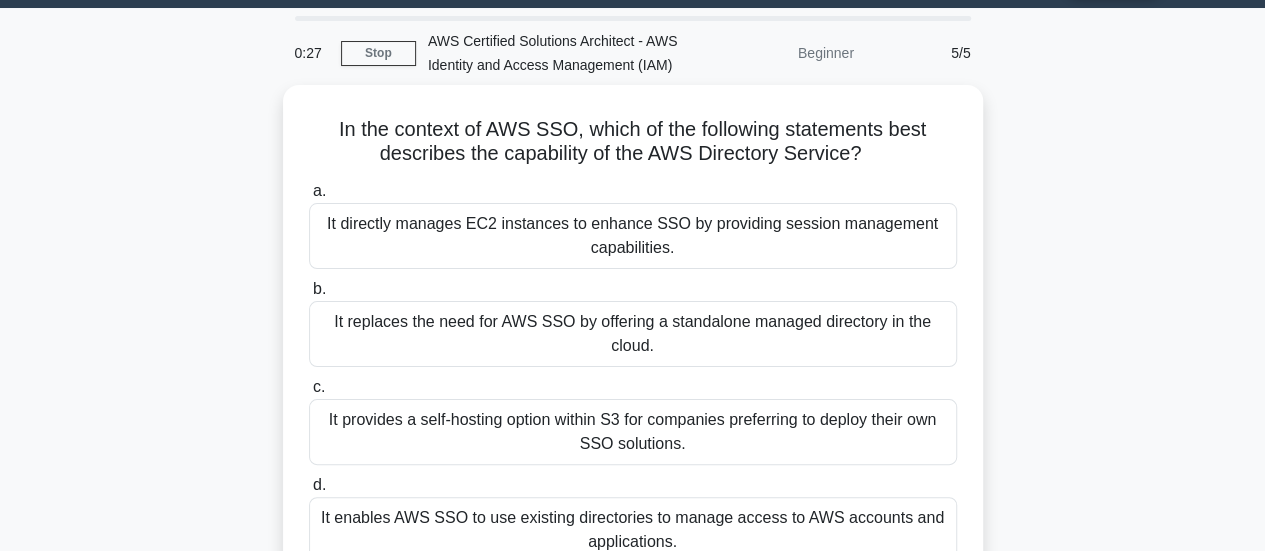 scroll, scrollTop: 55, scrollLeft: 0, axis: vertical 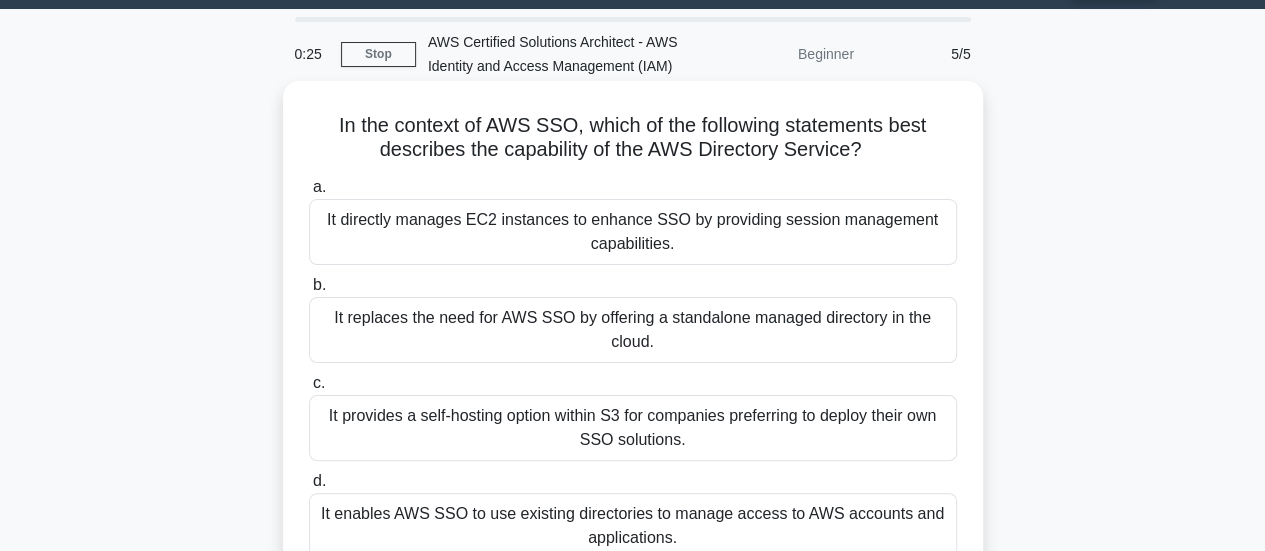 click on "It replaces the need for AWS SSO by offering a standalone managed directory in the cloud." at bounding box center [633, 330] 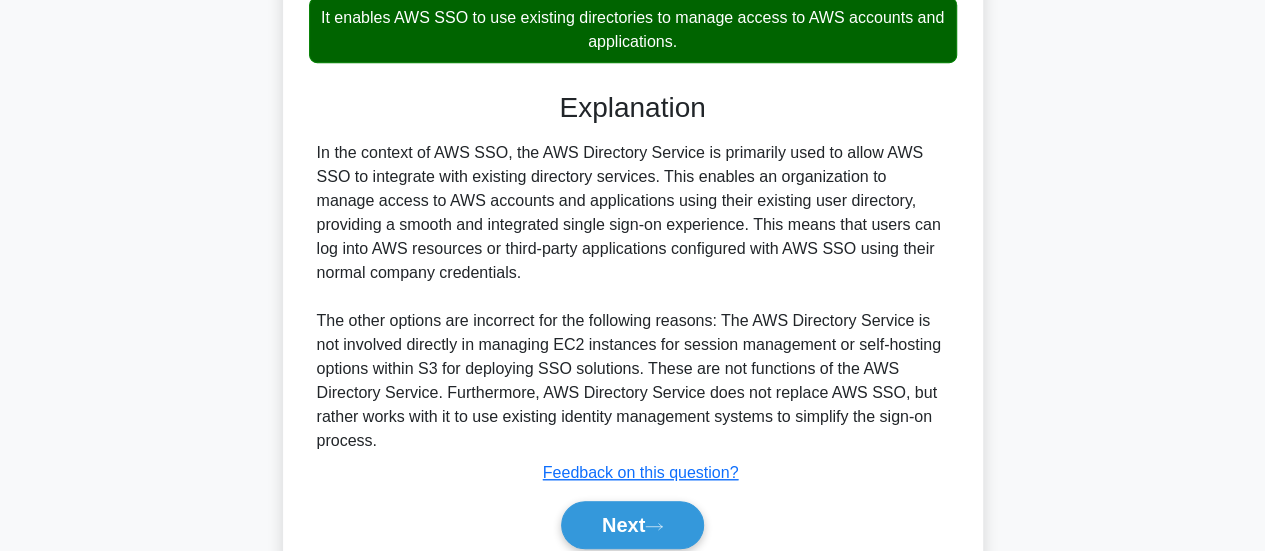 scroll, scrollTop: 554, scrollLeft: 0, axis: vertical 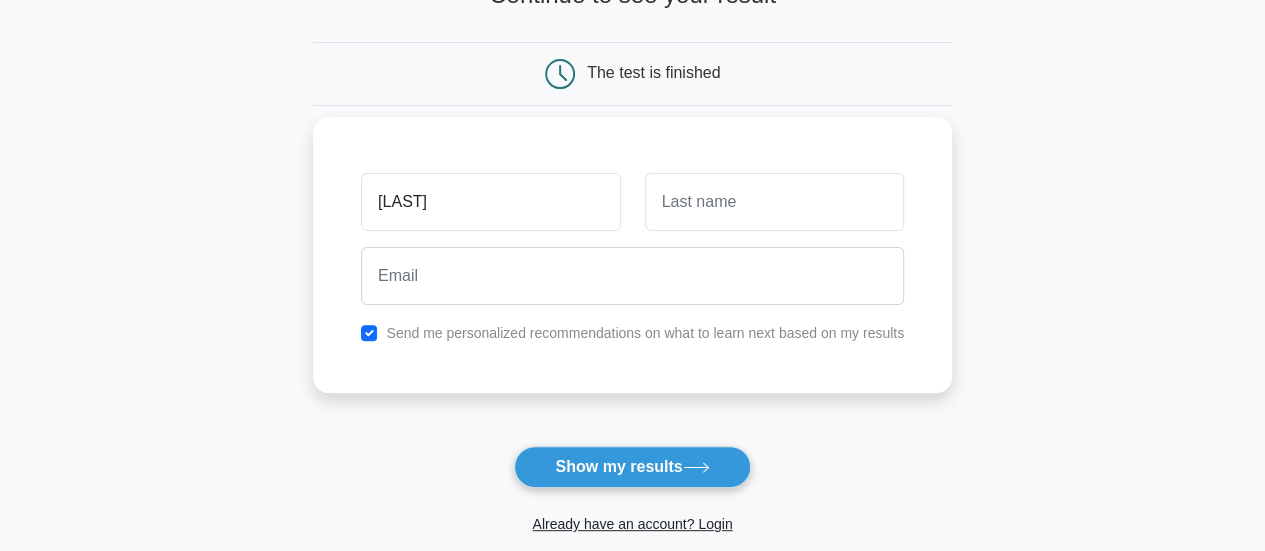 type on "ravula" 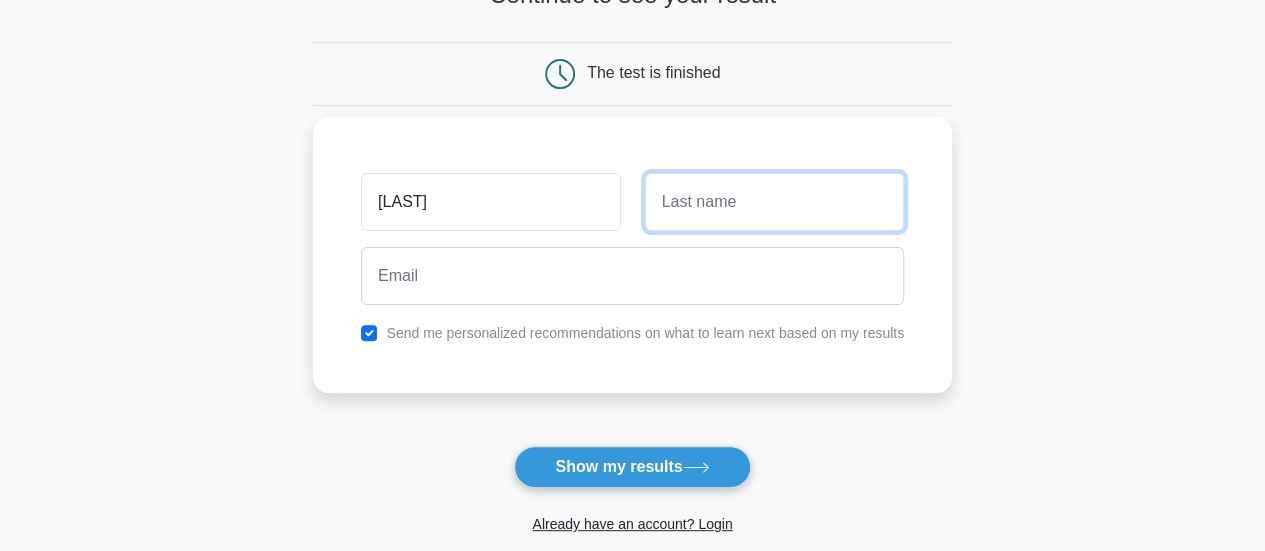 click at bounding box center [774, 202] 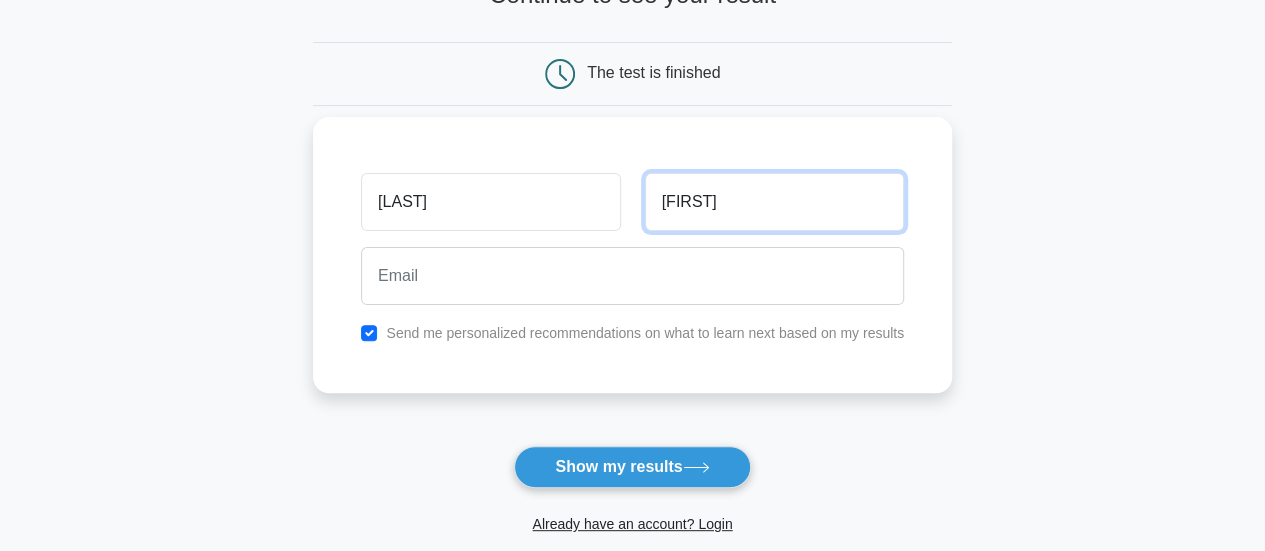 type on "archana" 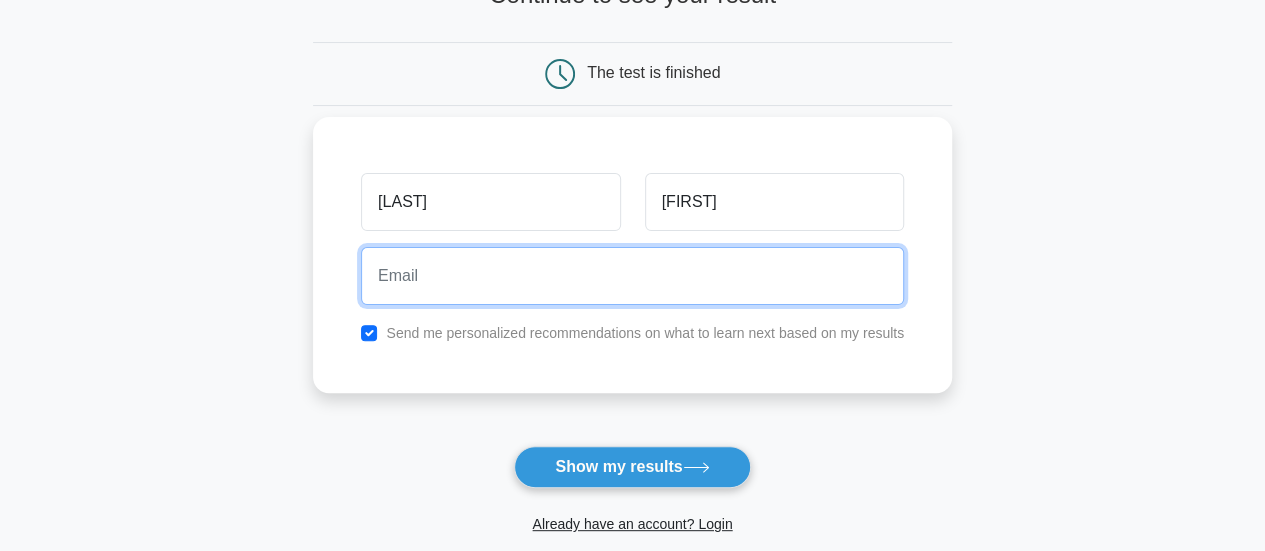 click at bounding box center [632, 276] 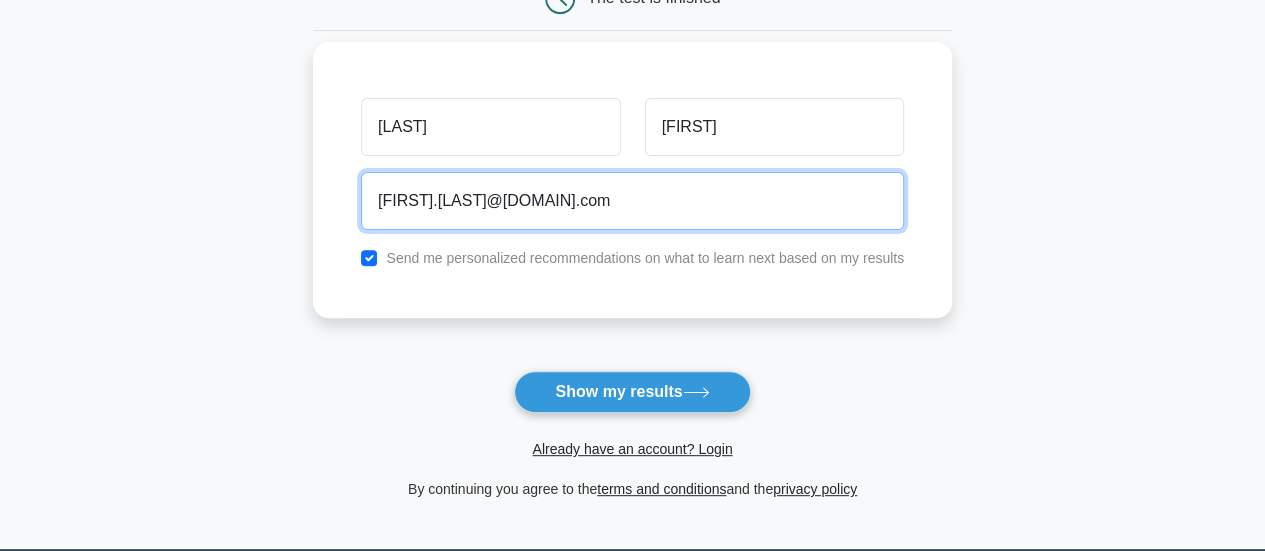 scroll, scrollTop: 117, scrollLeft: 0, axis: vertical 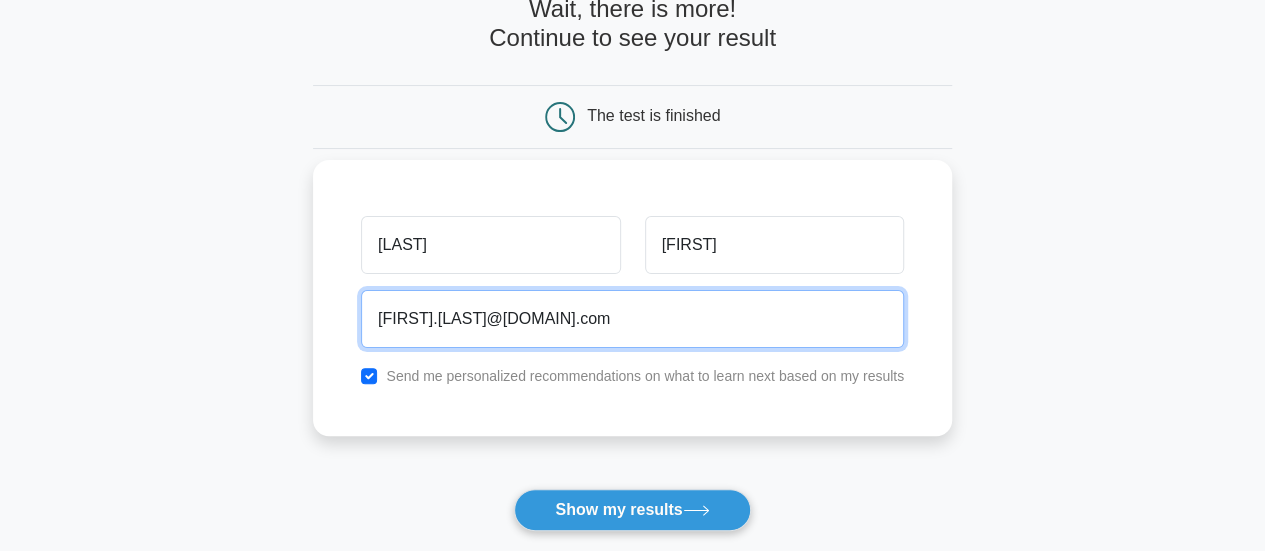 click on "Show my results" at bounding box center (632, 510) 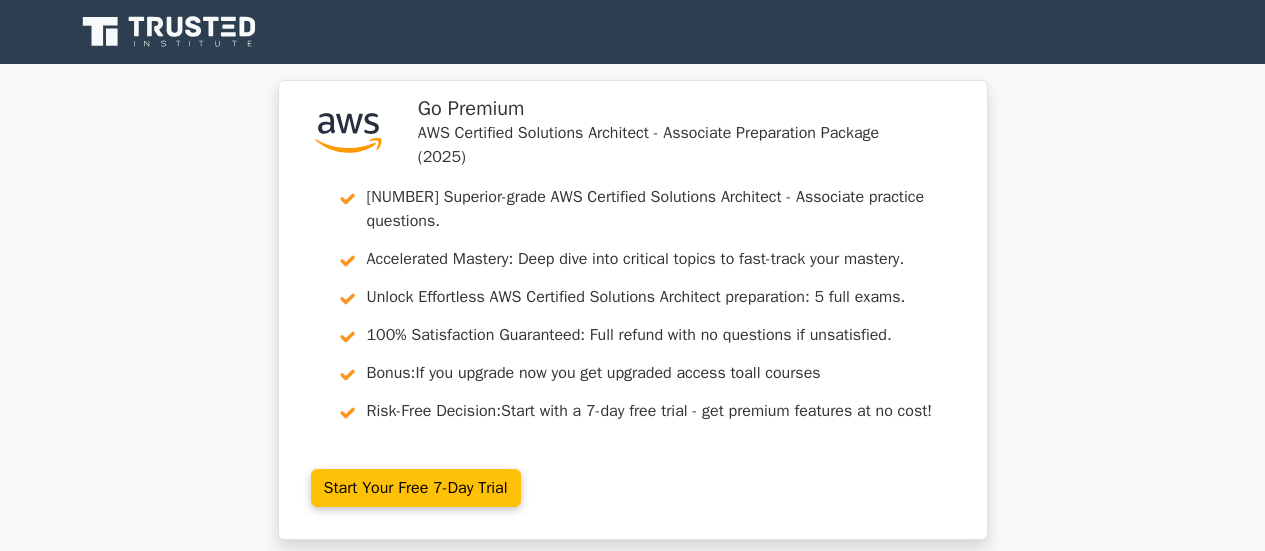 scroll, scrollTop: 0, scrollLeft: 0, axis: both 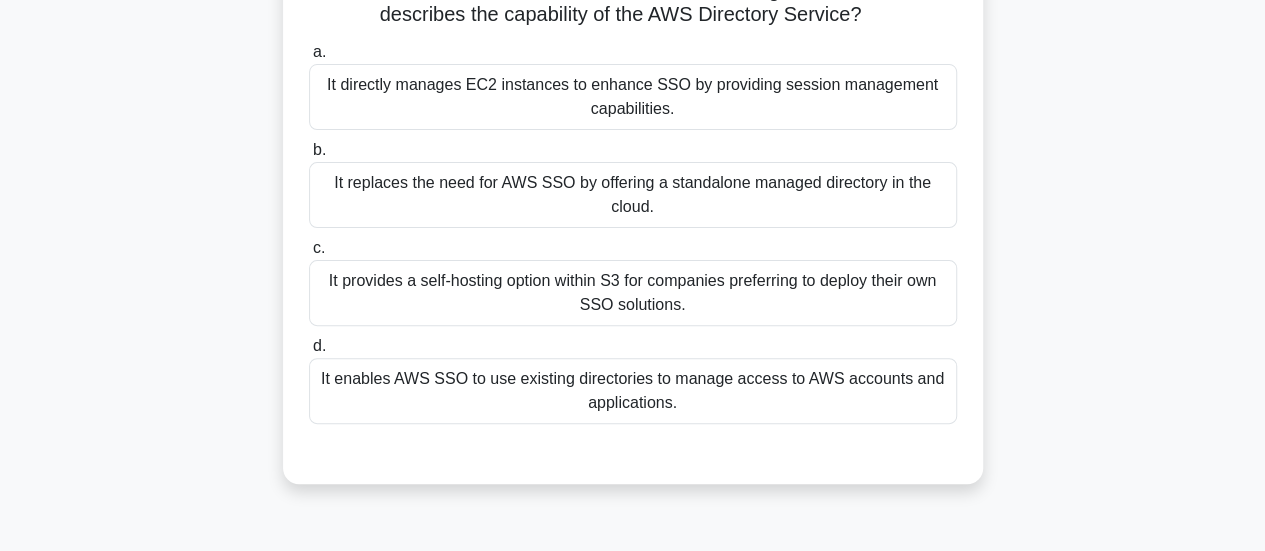 click on "It enables AWS SSO to use existing directories to manage access to AWS accounts and applications." at bounding box center (633, 391) 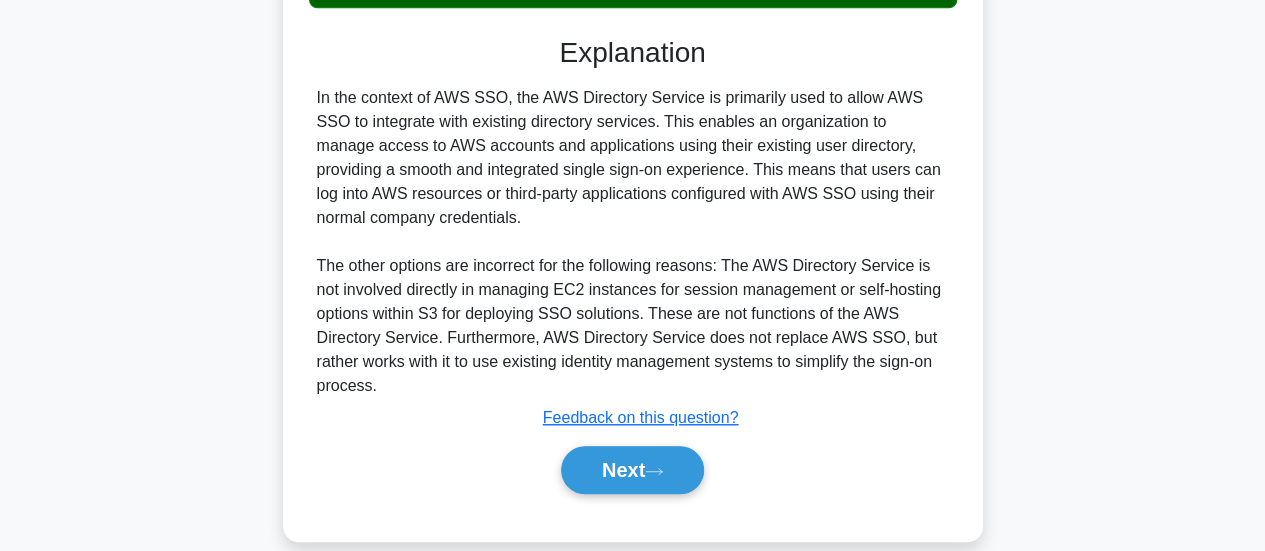 scroll, scrollTop: 610, scrollLeft: 0, axis: vertical 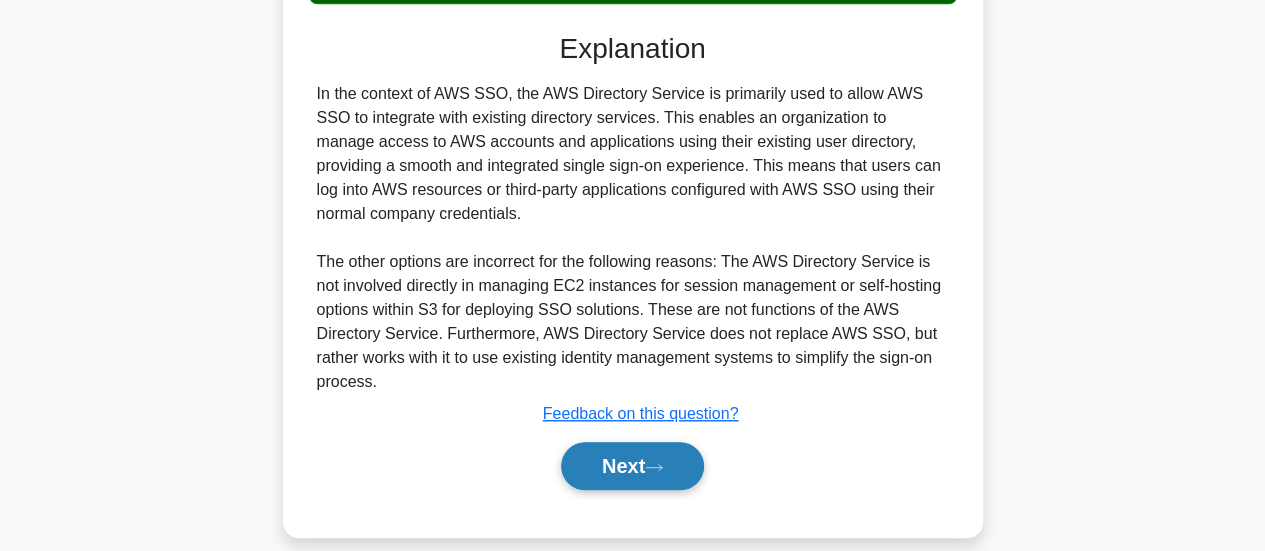 click on "Next" at bounding box center [632, 466] 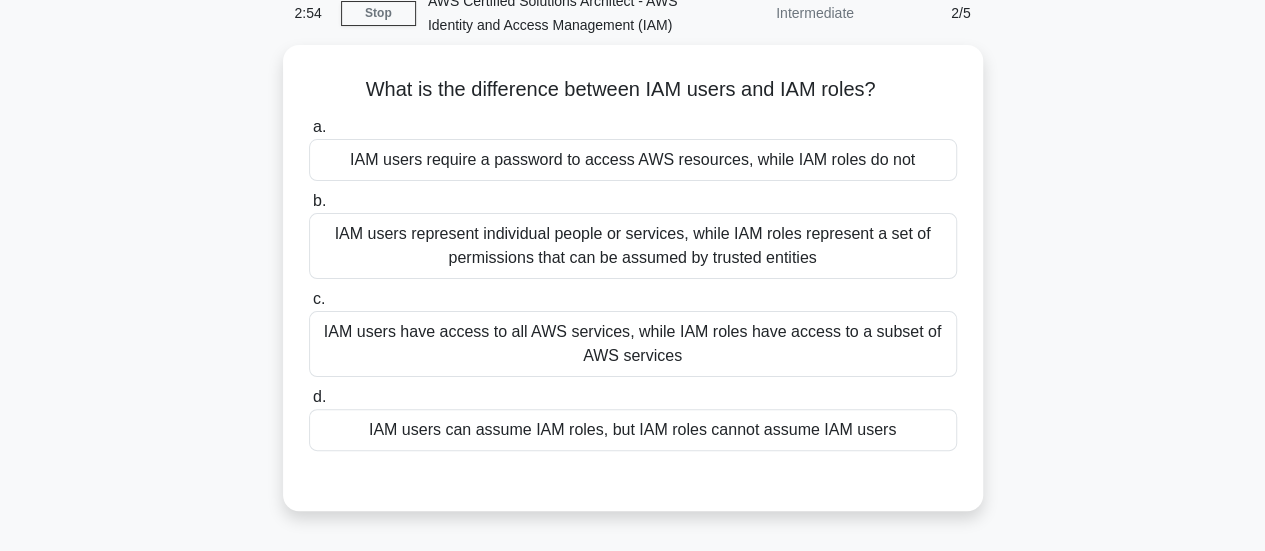scroll, scrollTop: 95, scrollLeft: 0, axis: vertical 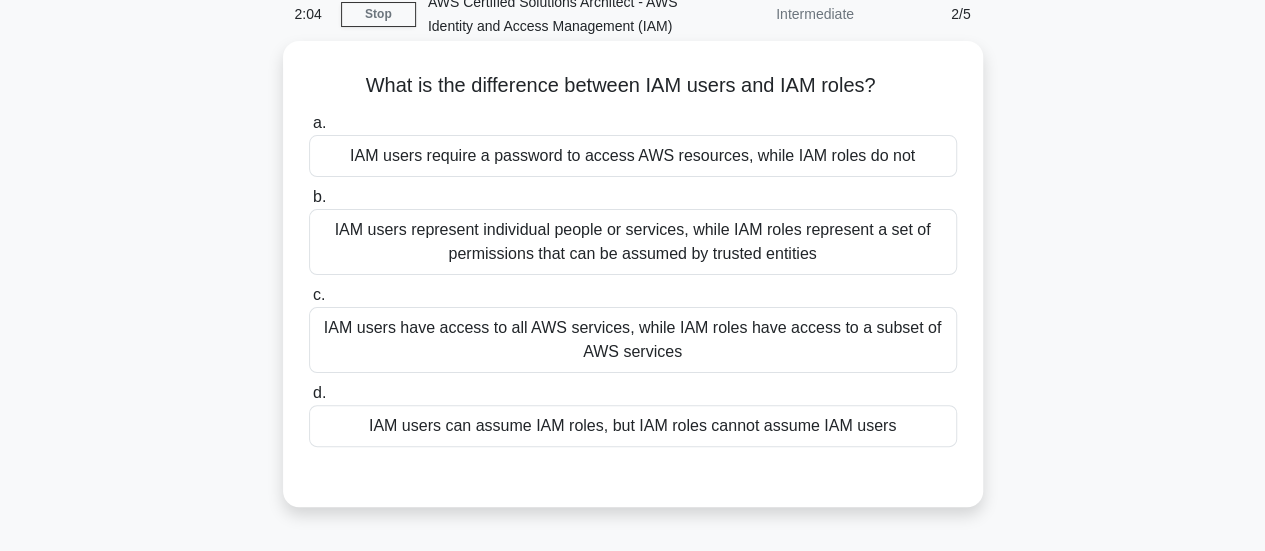 click on "IAM users represent individual people or services, while IAM roles represent a set of permissions that can be assumed by trusted entities" at bounding box center (633, 242) 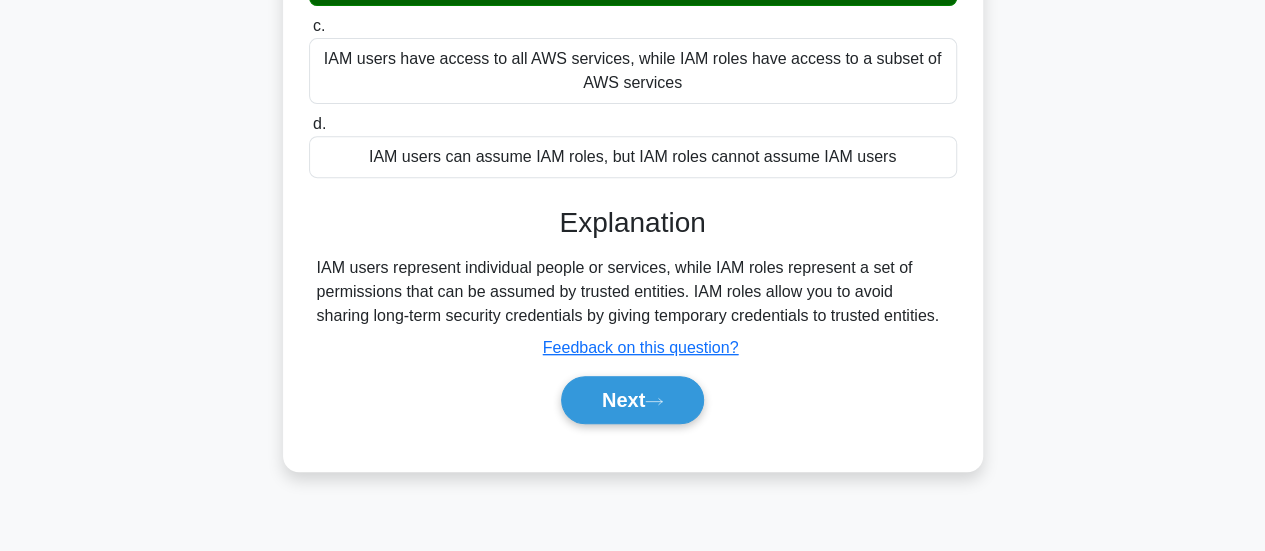 scroll, scrollTop: 370, scrollLeft: 0, axis: vertical 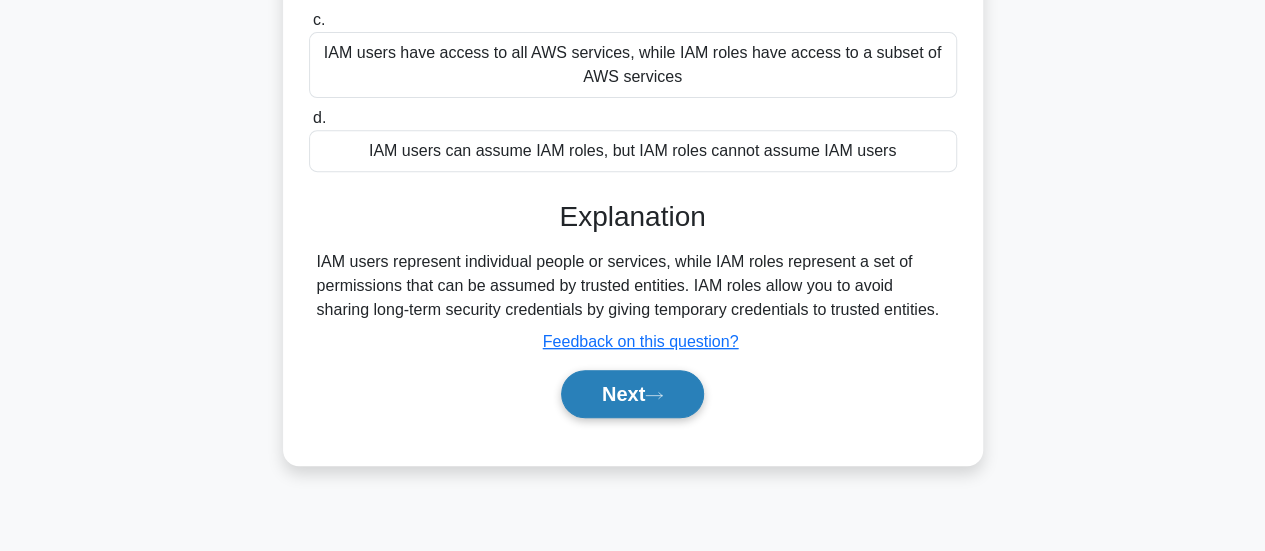click on "Next" at bounding box center [632, 394] 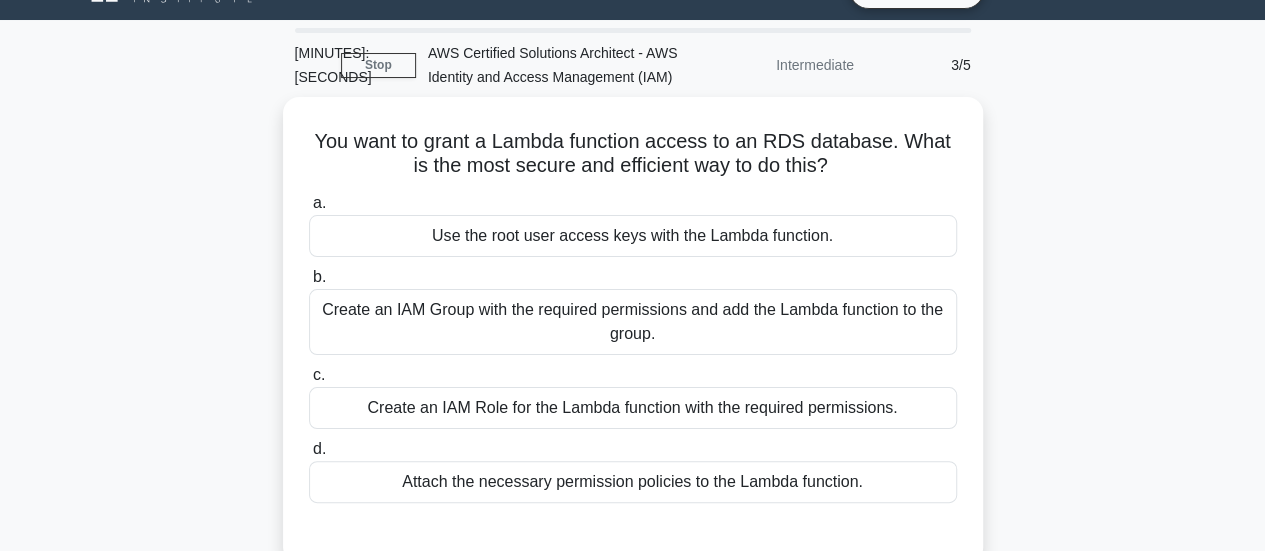 scroll, scrollTop: 31, scrollLeft: 0, axis: vertical 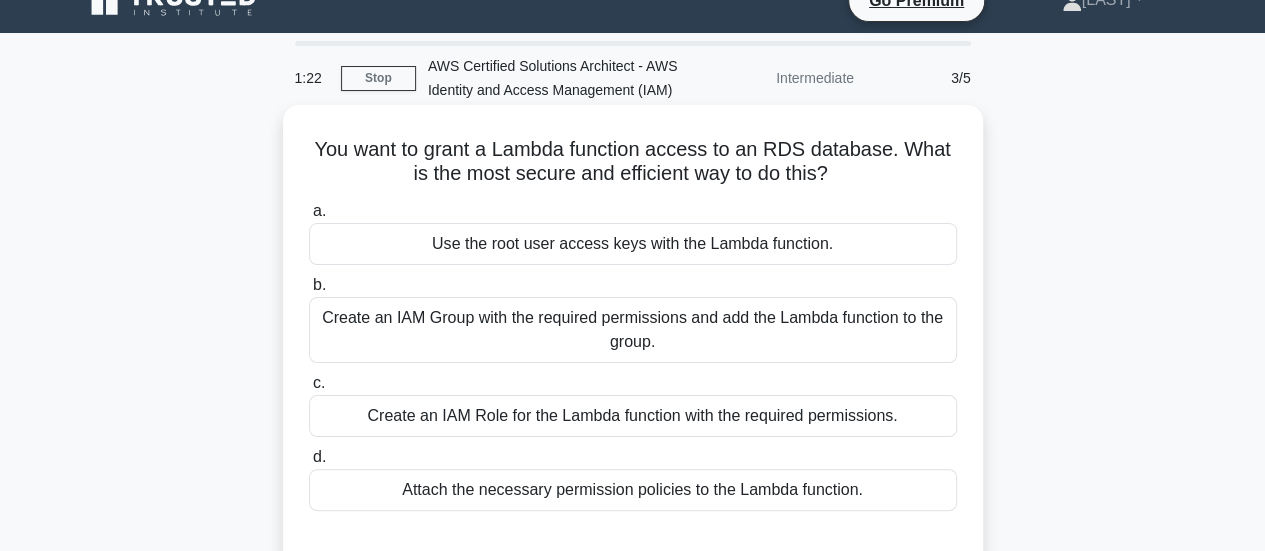 click on "Create an IAM Group with the required permissions and add the Lambda function to the group." at bounding box center [633, 330] 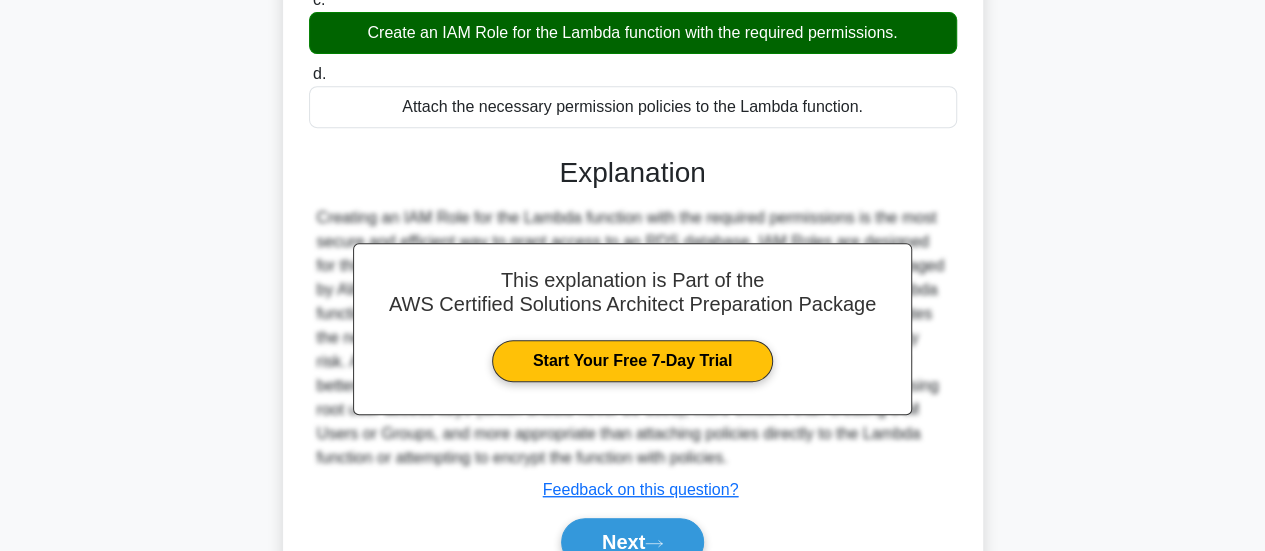 scroll, scrollTop: 529, scrollLeft: 0, axis: vertical 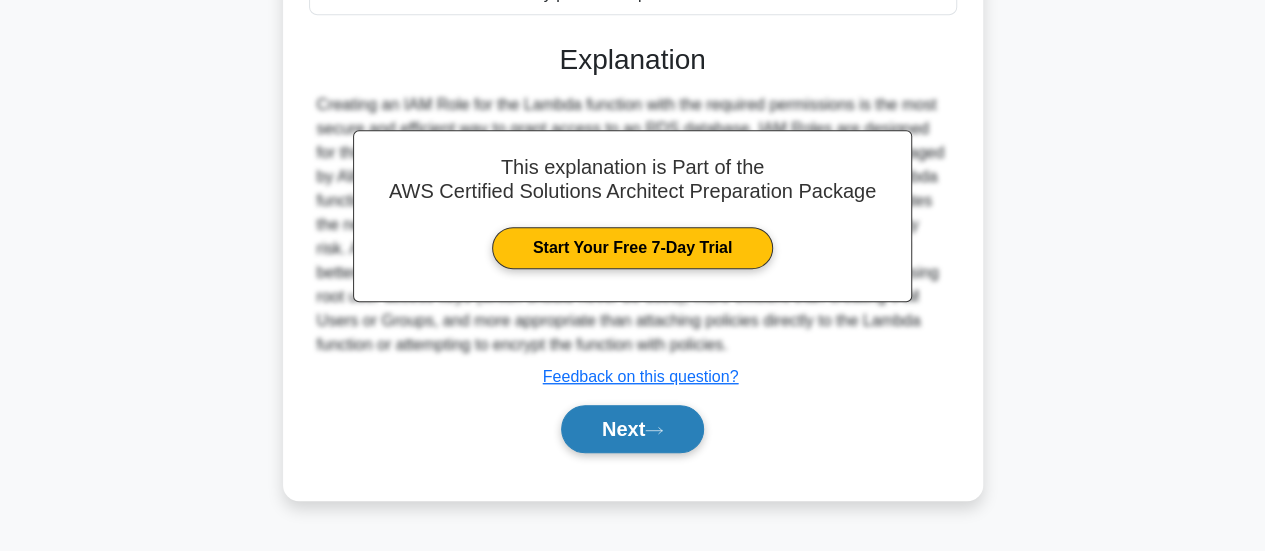click on "Next" at bounding box center (632, 429) 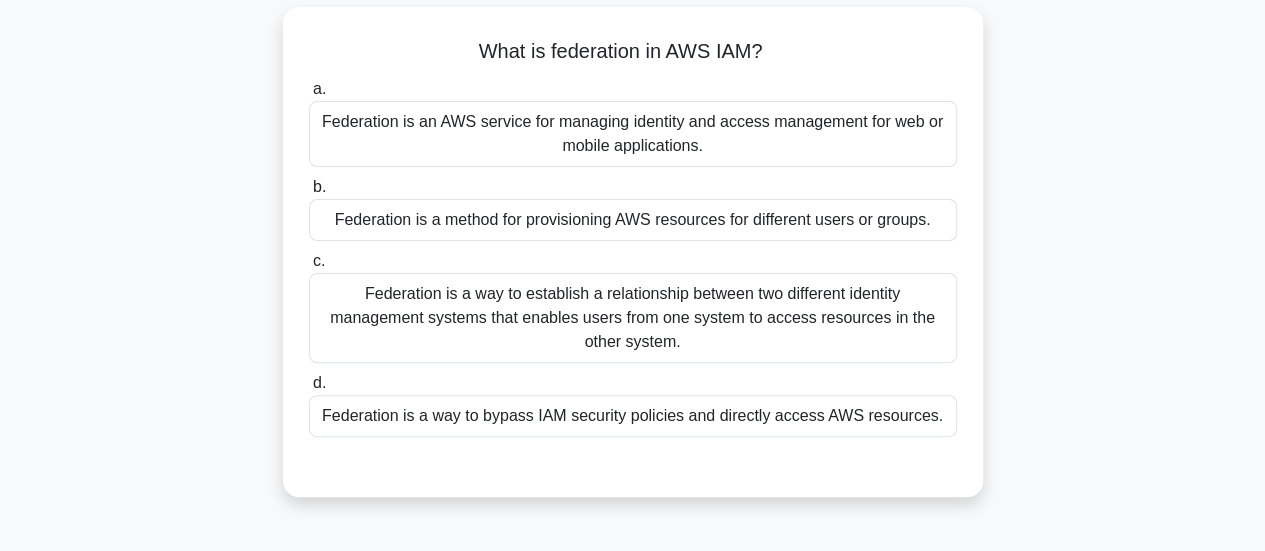 scroll, scrollTop: 133, scrollLeft: 0, axis: vertical 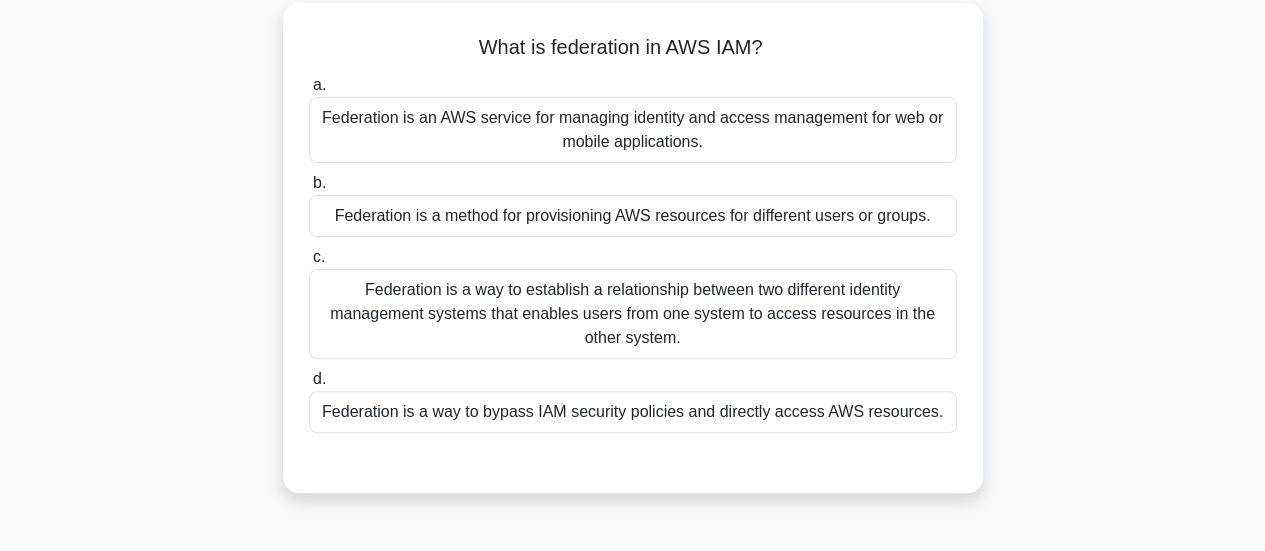 click on "Federation is a way to establish a relationship between two different identity management systems that enables users from one system to access resources in the other system." at bounding box center (633, 314) 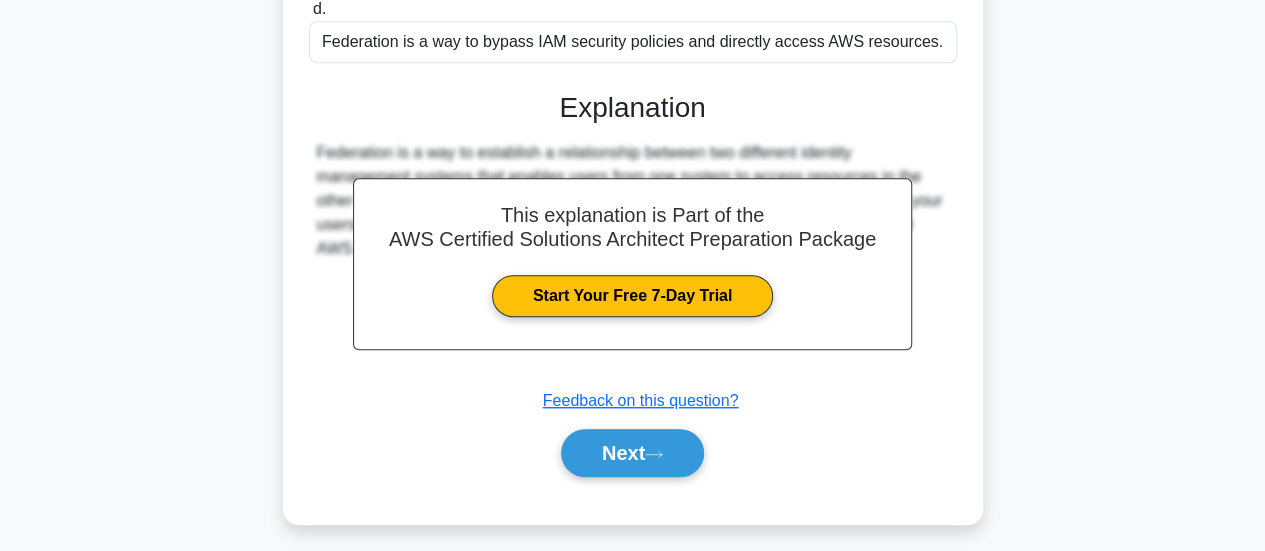 scroll, scrollTop: 529, scrollLeft: 0, axis: vertical 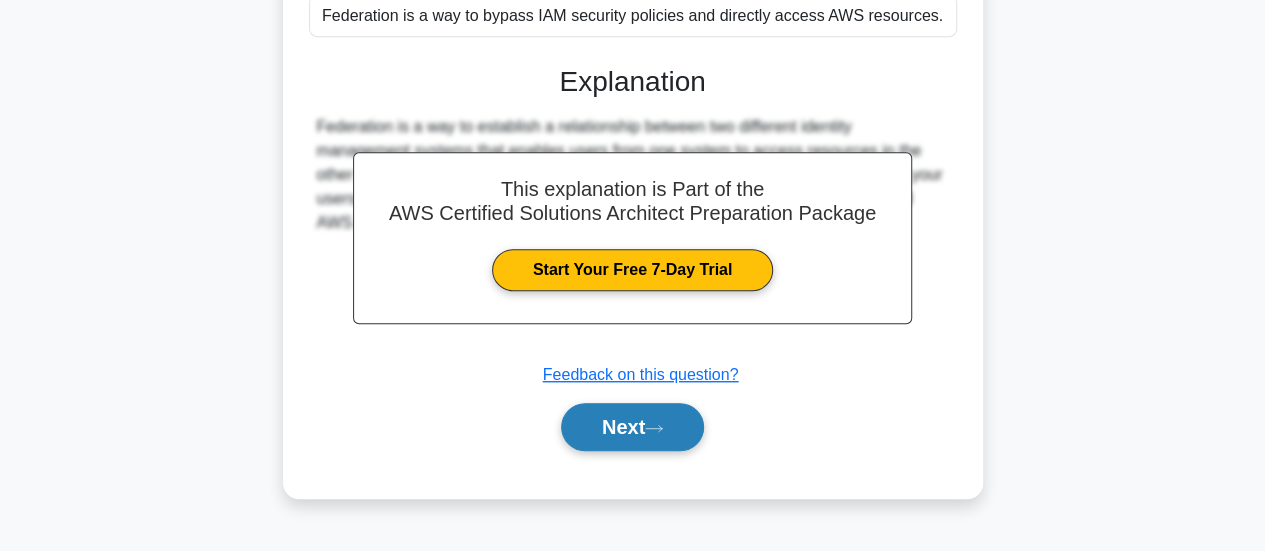 click on "Next" at bounding box center [632, 427] 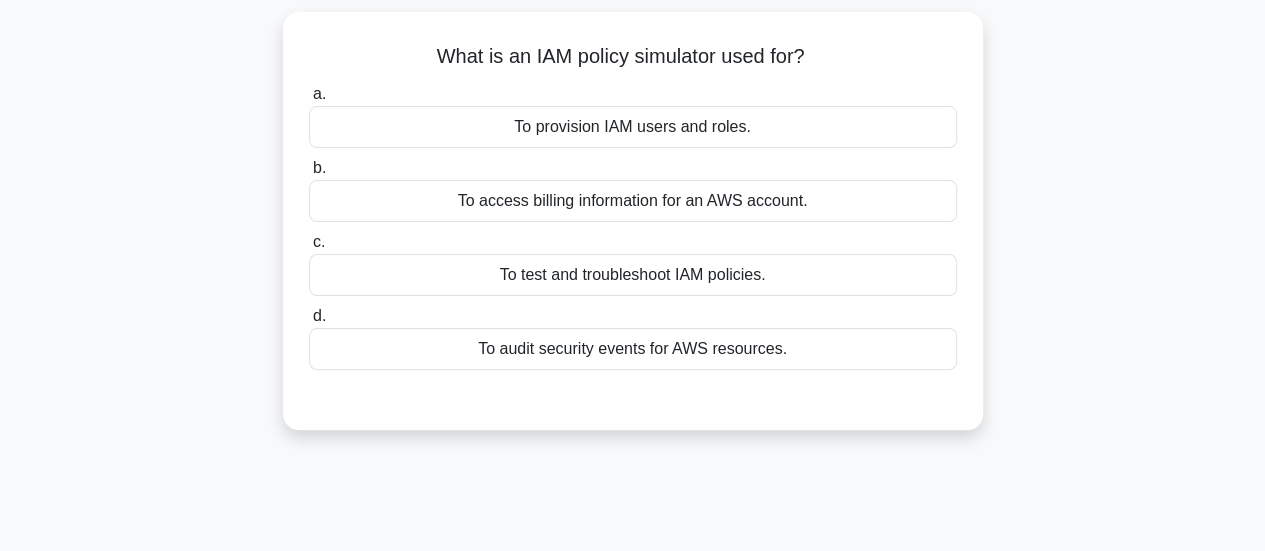 scroll, scrollTop: 128, scrollLeft: 0, axis: vertical 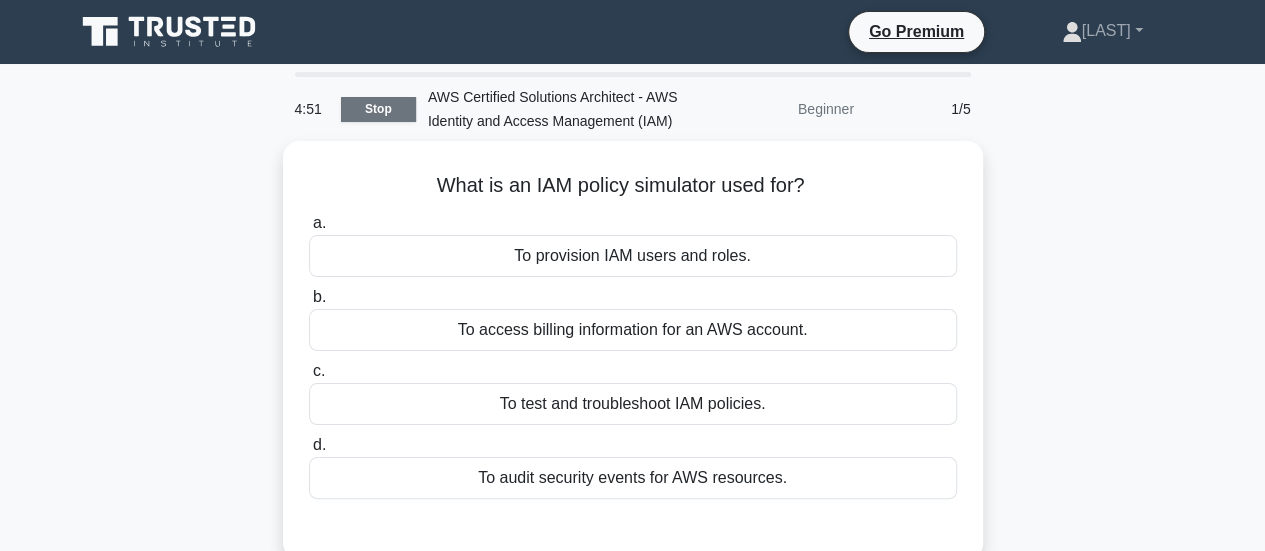 click on "Stop" at bounding box center (378, 109) 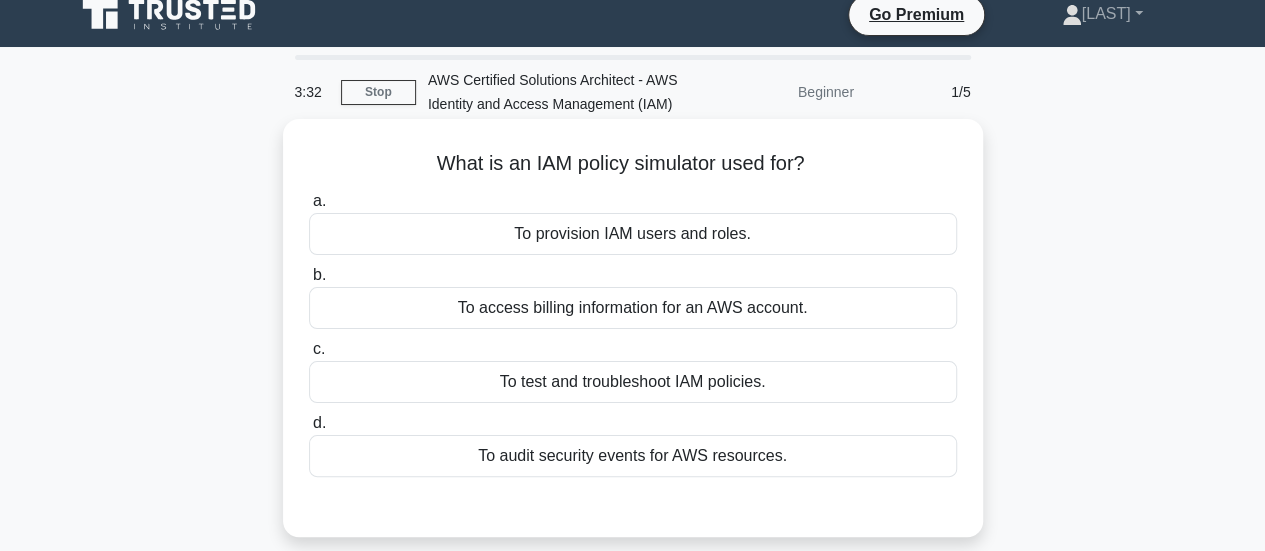 scroll, scrollTop: 6, scrollLeft: 0, axis: vertical 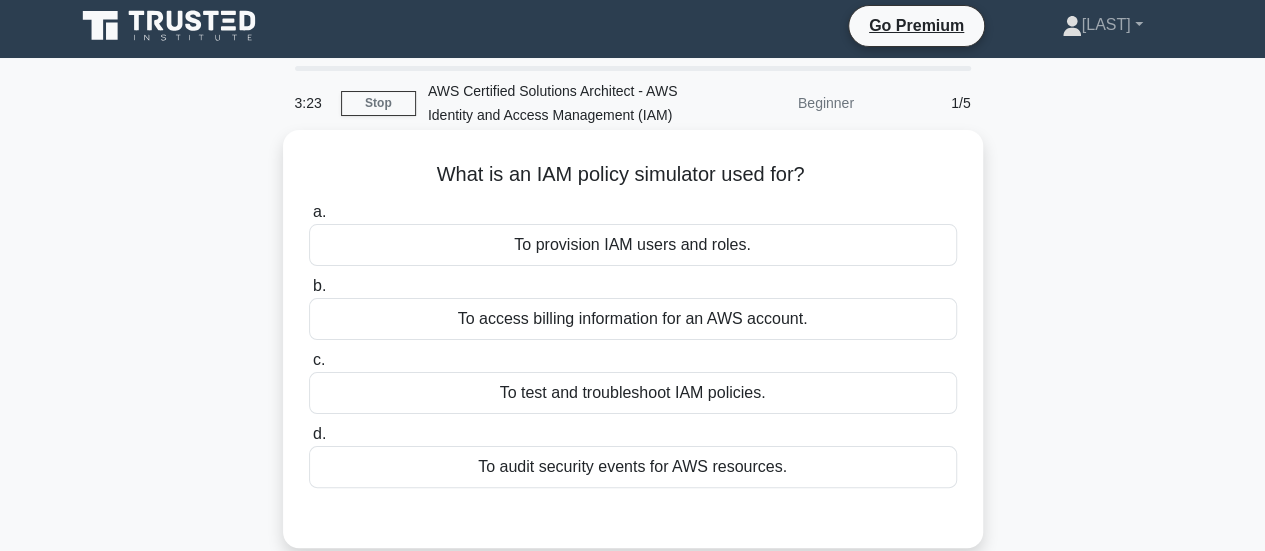 click on "To test and troubleshoot IAM policies." at bounding box center (633, 393) 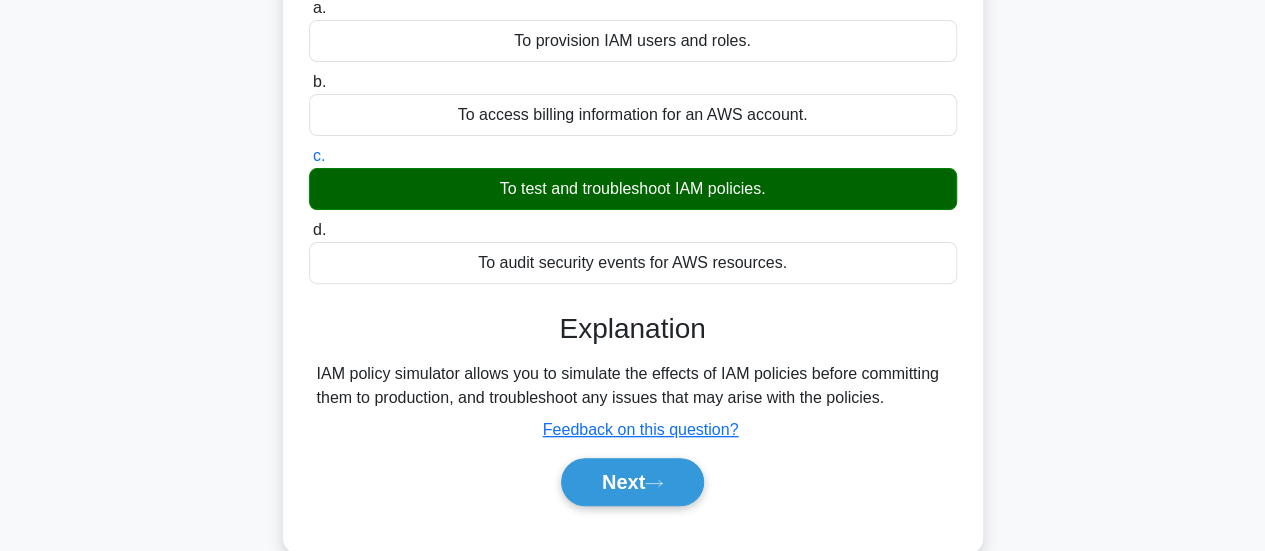 scroll, scrollTop: 211, scrollLeft: 0, axis: vertical 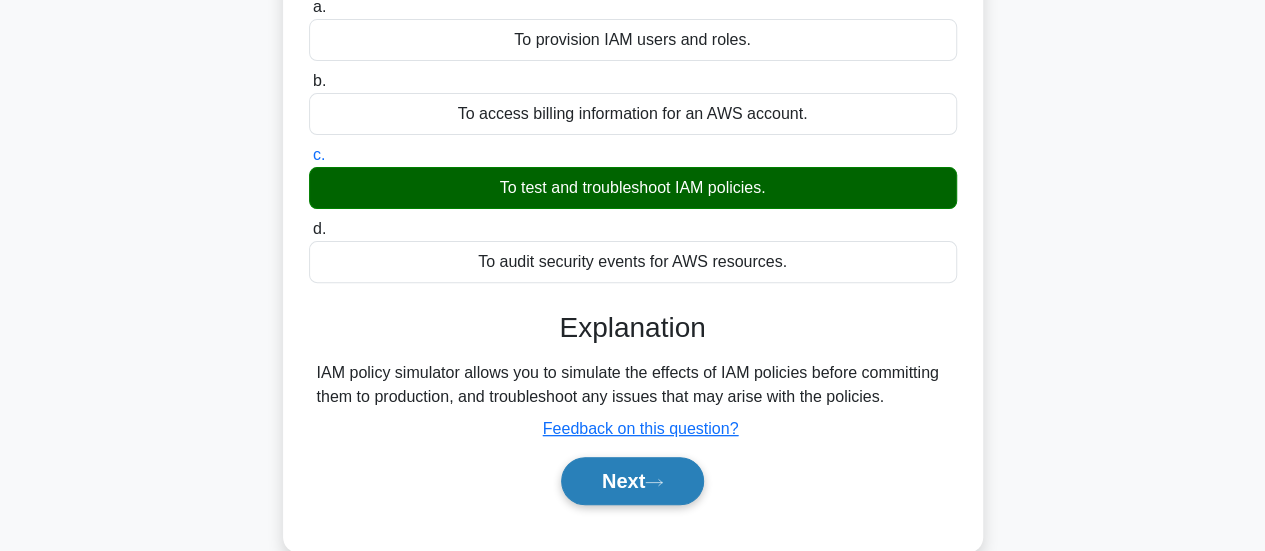 click on "Next" at bounding box center [632, 481] 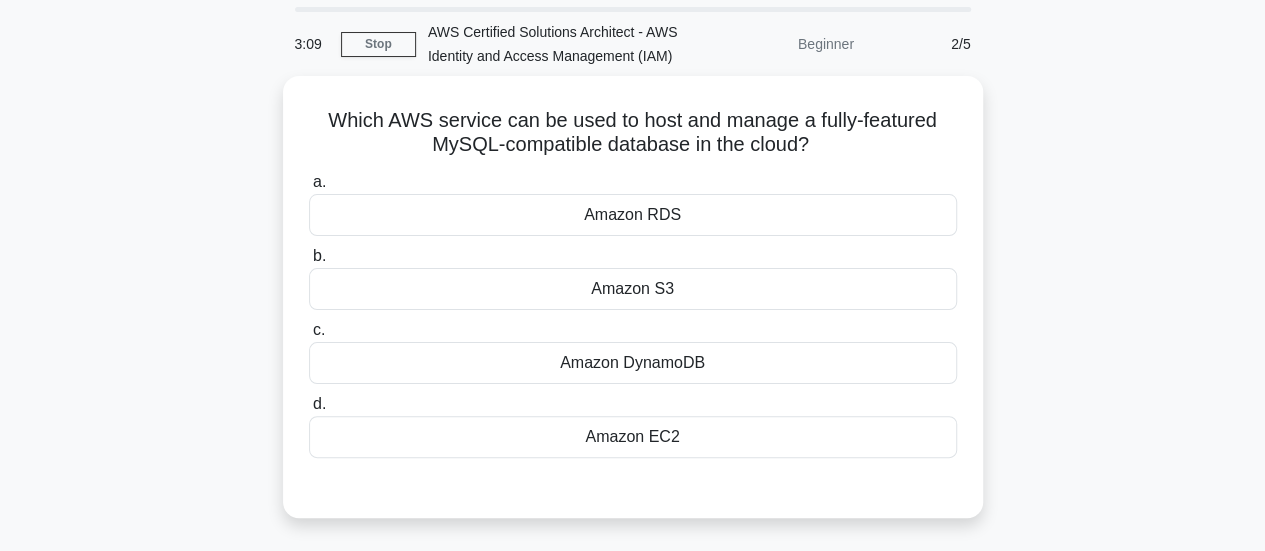 scroll, scrollTop: 64, scrollLeft: 0, axis: vertical 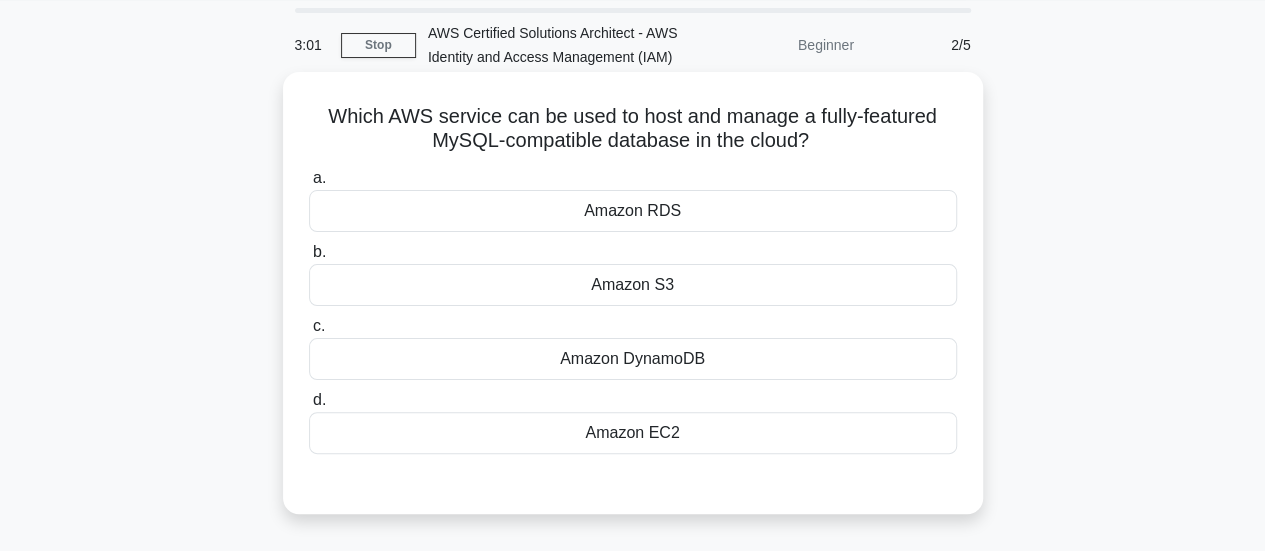click on "Amazon RDS" at bounding box center (633, 211) 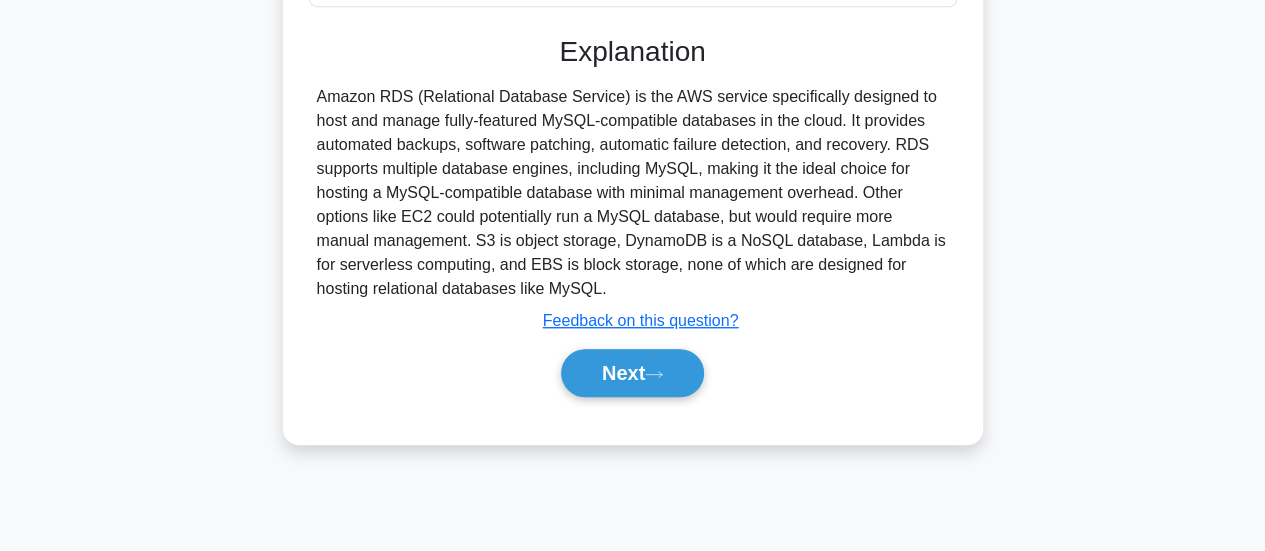 scroll, scrollTop: 529, scrollLeft: 0, axis: vertical 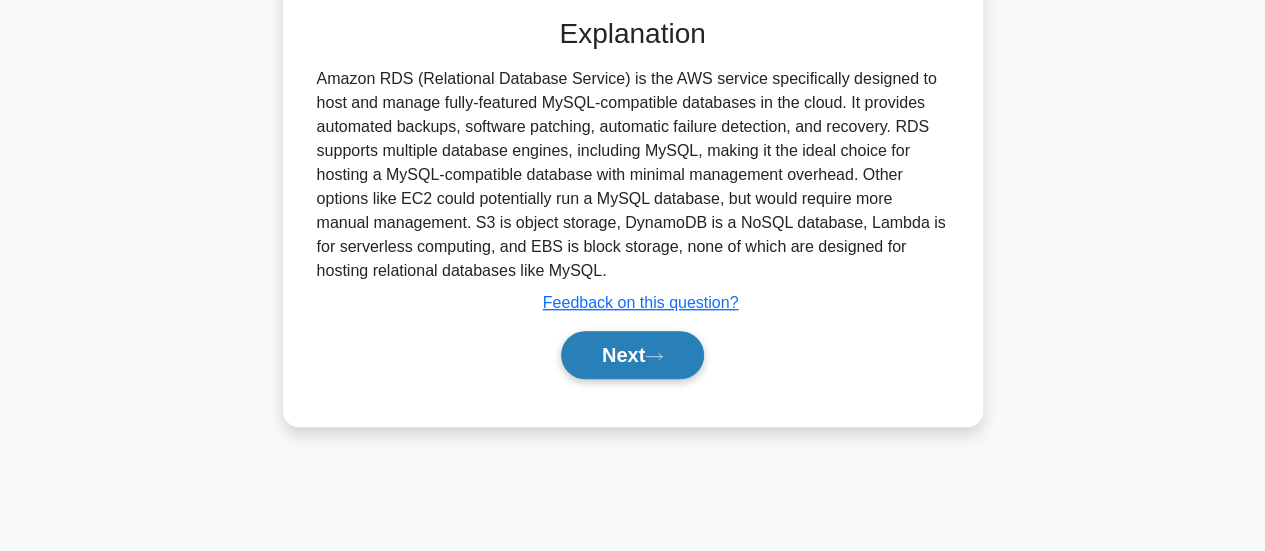 click on "Next" at bounding box center (632, 355) 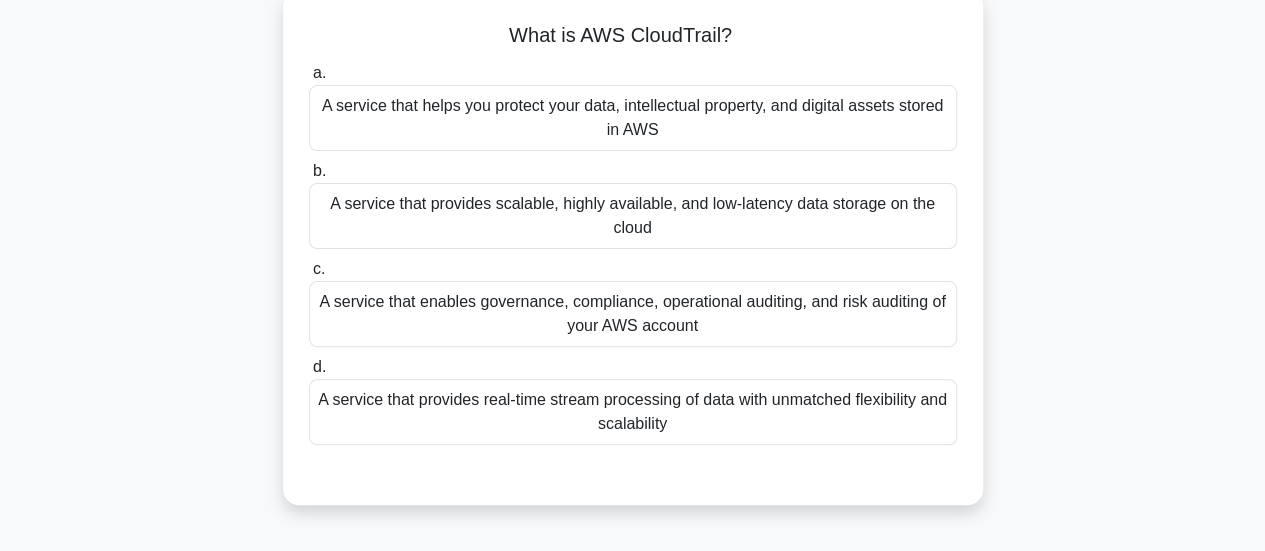 scroll, scrollTop: 146, scrollLeft: 0, axis: vertical 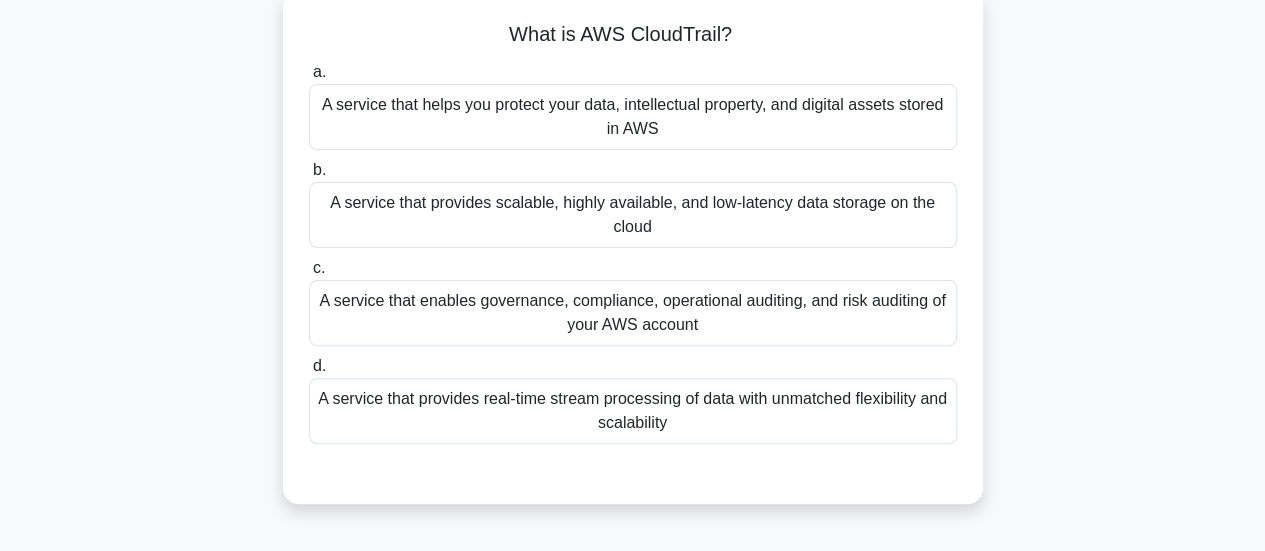 click on "A service that enables governance, compliance, operational auditing, and risk auditing of your AWS account" at bounding box center [633, 313] 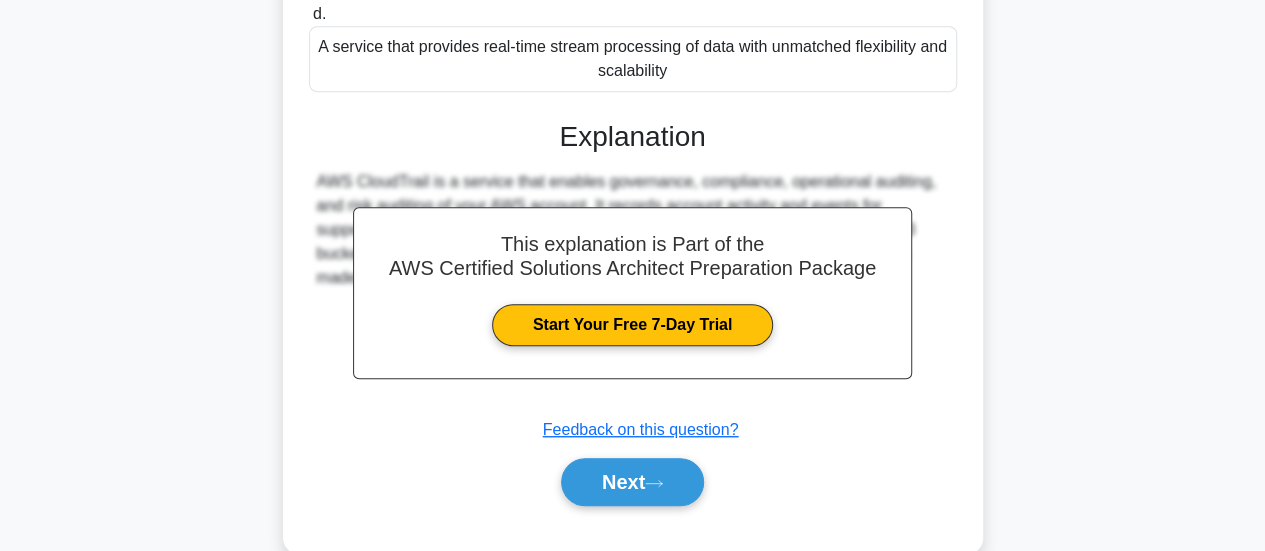 scroll, scrollTop: 504, scrollLeft: 0, axis: vertical 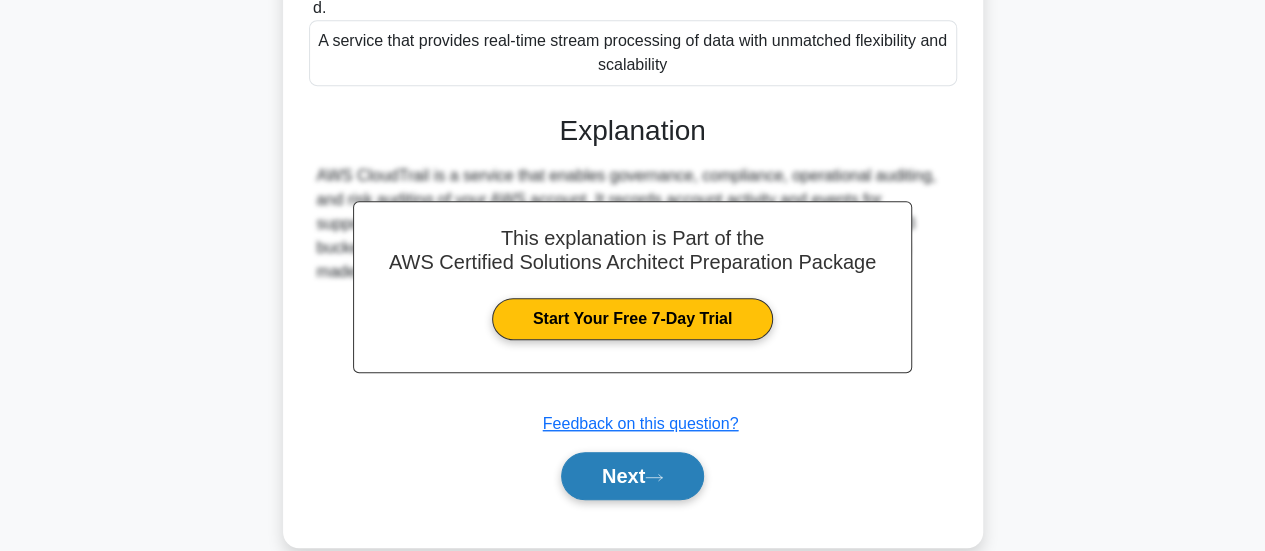 click on "Next" at bounding box center [632, 476] 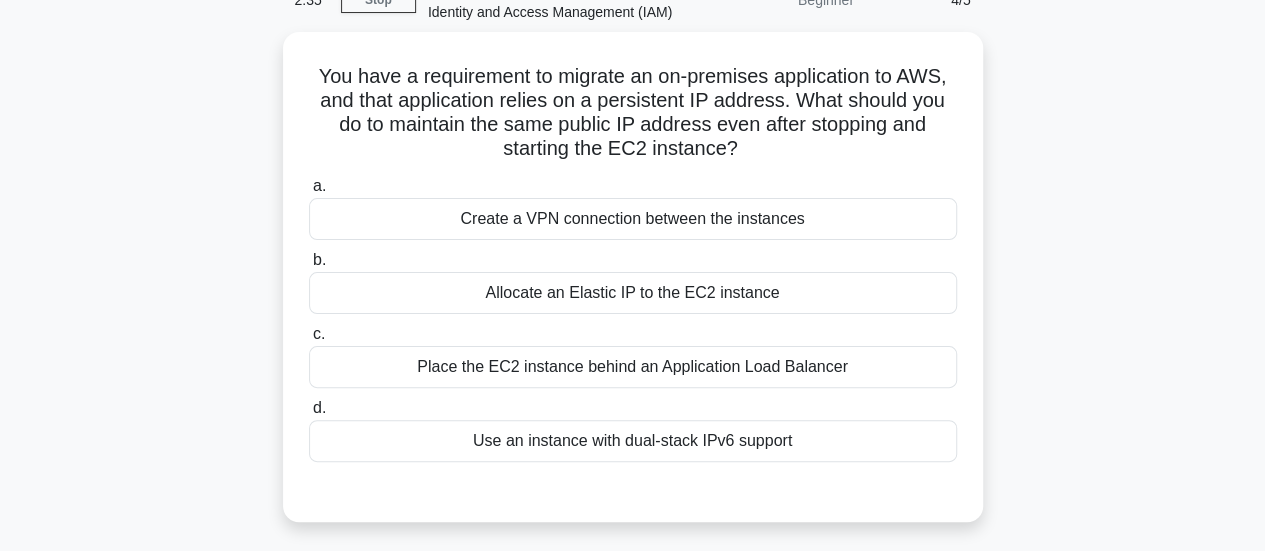 scroll, scrollTop: 68, scrollLeft: 0, axis: vertical 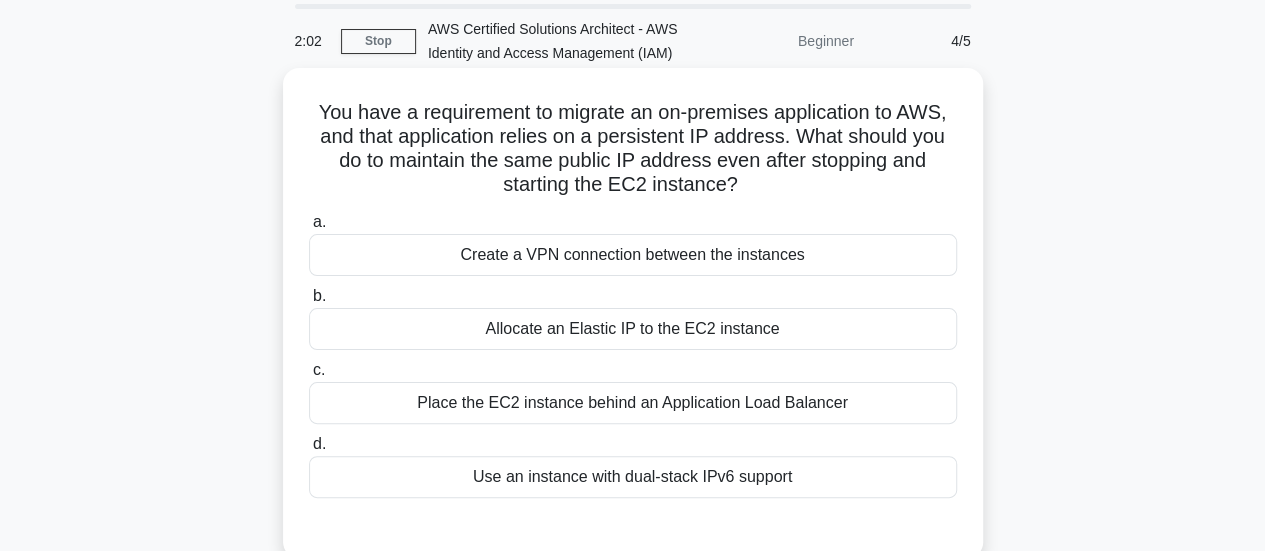 click on "Create a VPN connection between the instances" at bounding box center (633, 255) 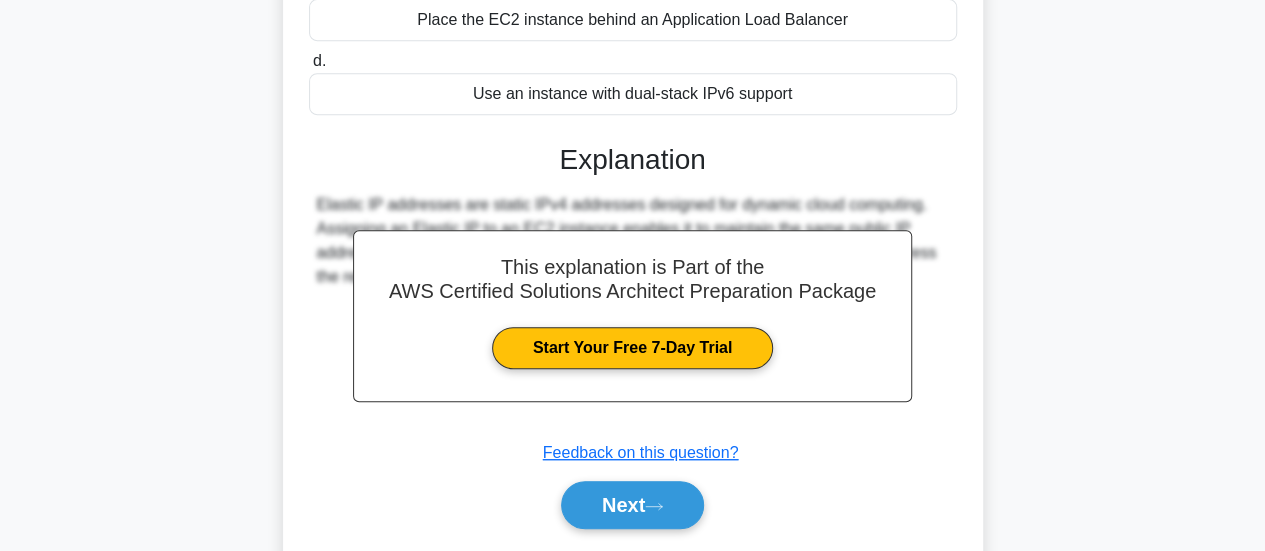 scroll, scrollTop: 529, scrollLeft: 0, axis: vertical 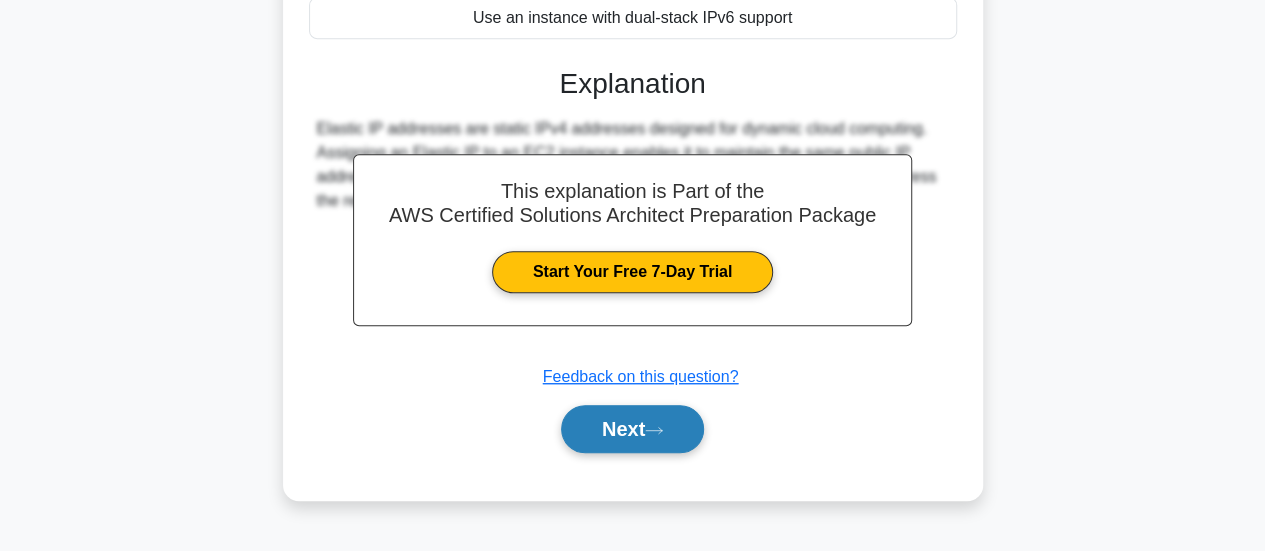 click on "Next" at bounding box center [632, 429] 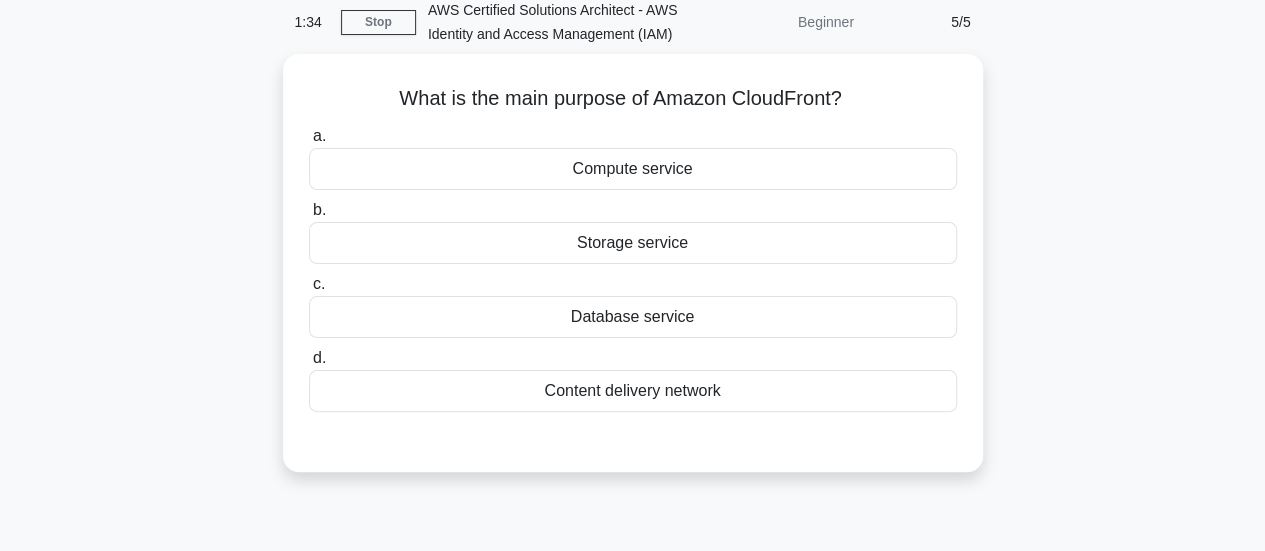 scroll, scrollTop: 0, scrollLeft: 0, axis: both 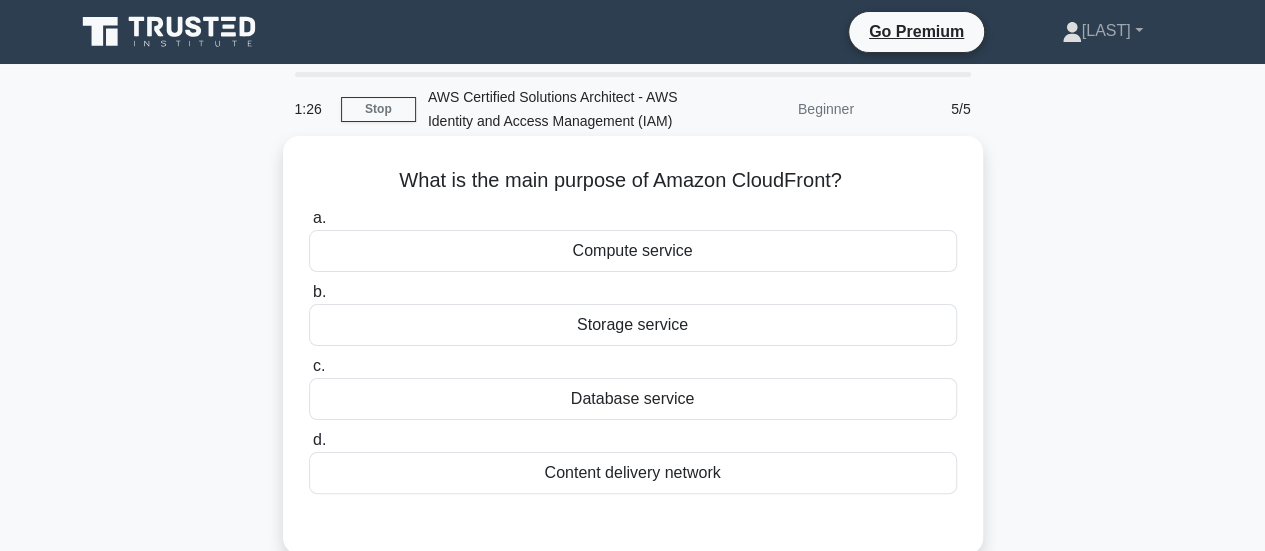 click on "Content delivery network" at bounding box center (633, 473) 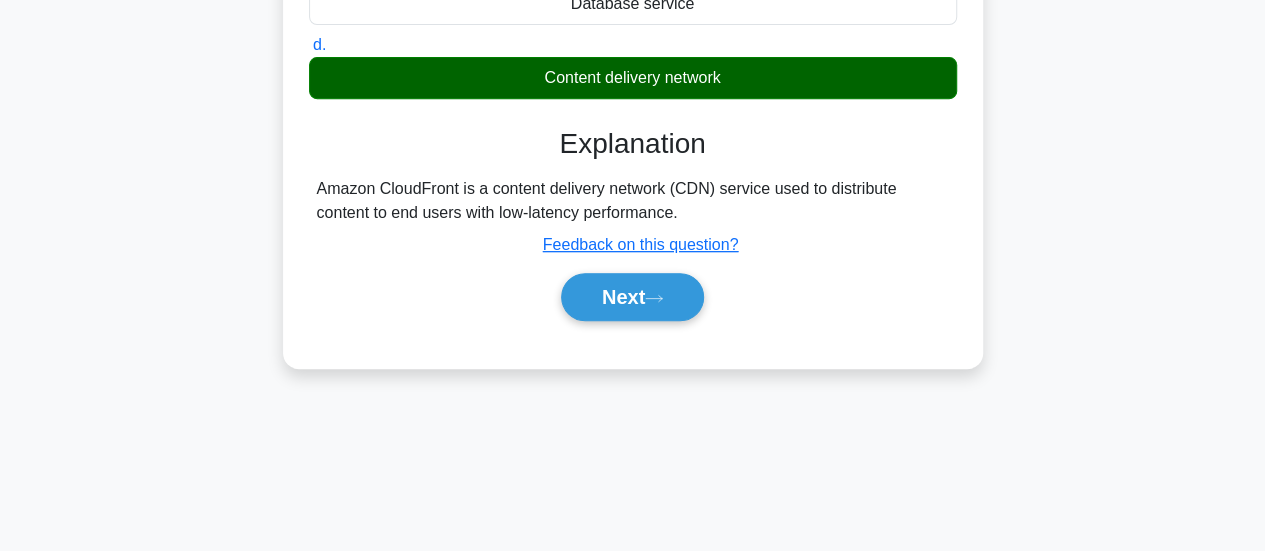 scroll, scrollTop: 399, scrollLeft: 0, axis: vertical 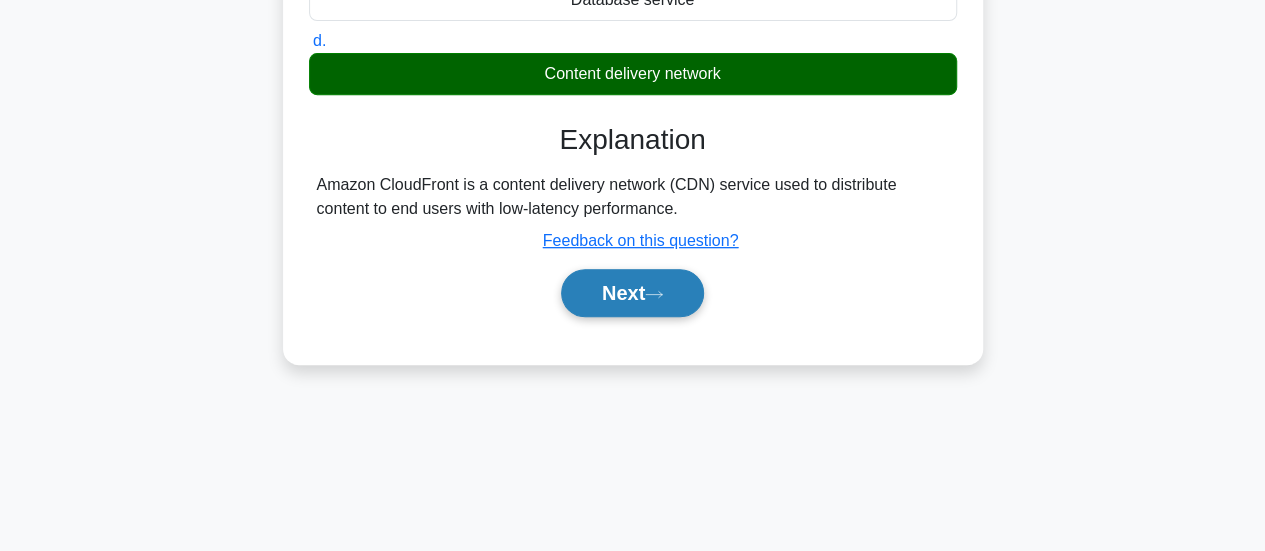 click on "Next" at bounding box center (632, 293) 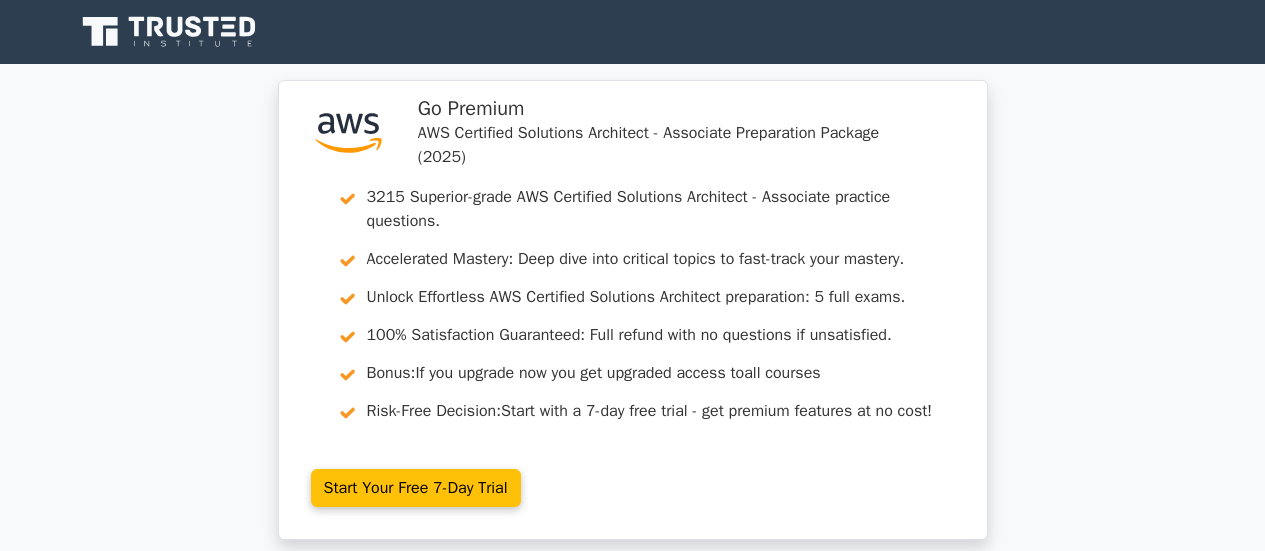 scroll, scrollTop: 0, scrollLeft: 0, axis: both 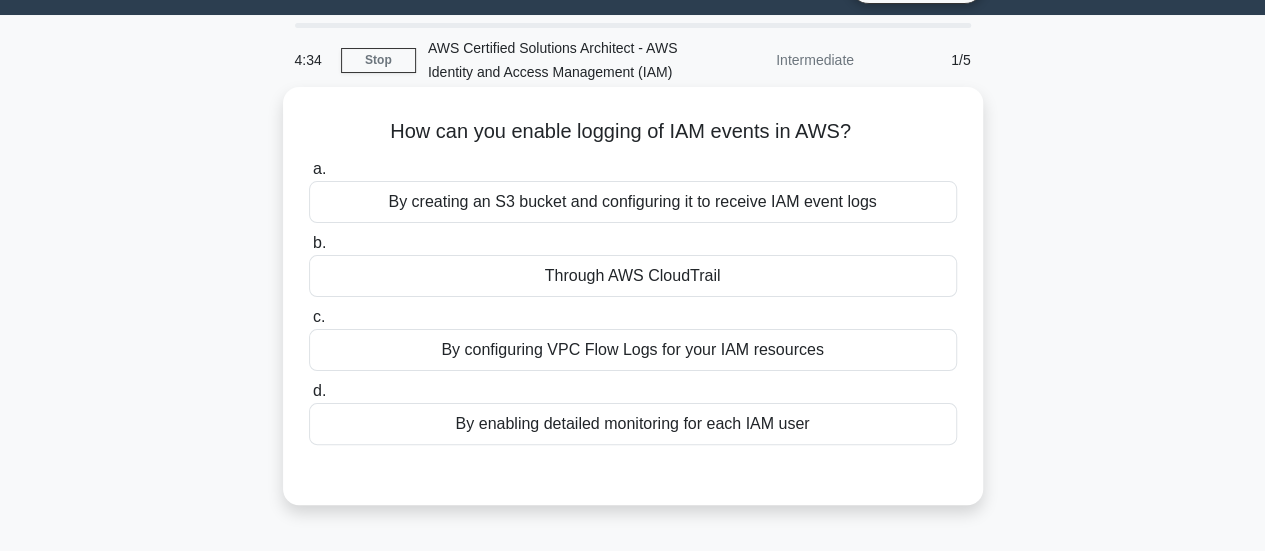 click on "Through AWS CloudTrail" at bounding box center (633, 276) 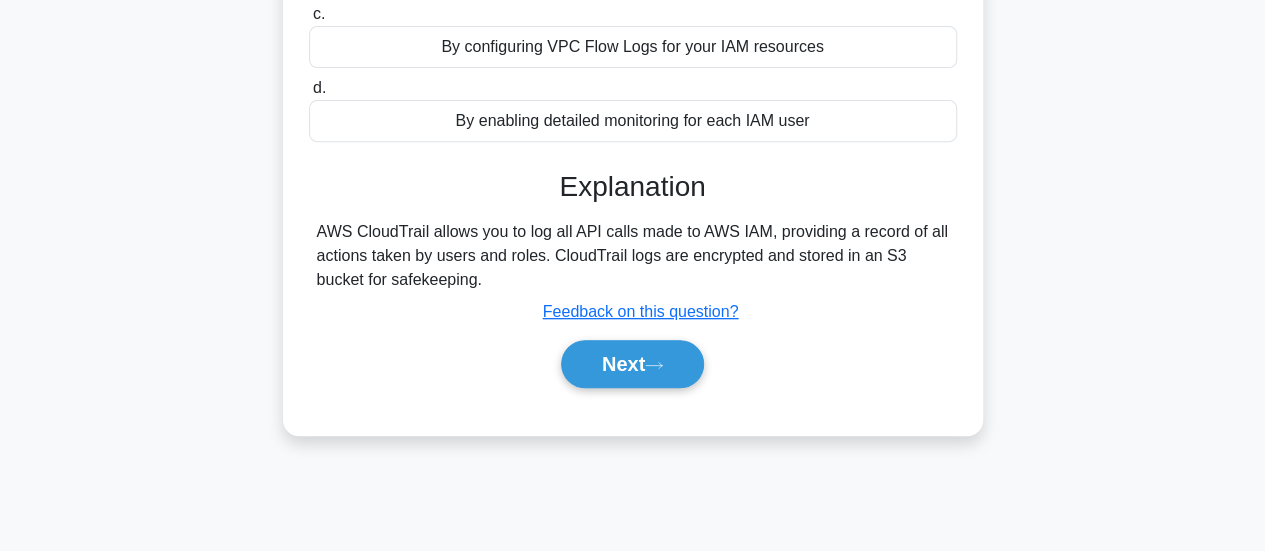scroll, scrollTop: 353, scrollLeft: 0, axis: vertical 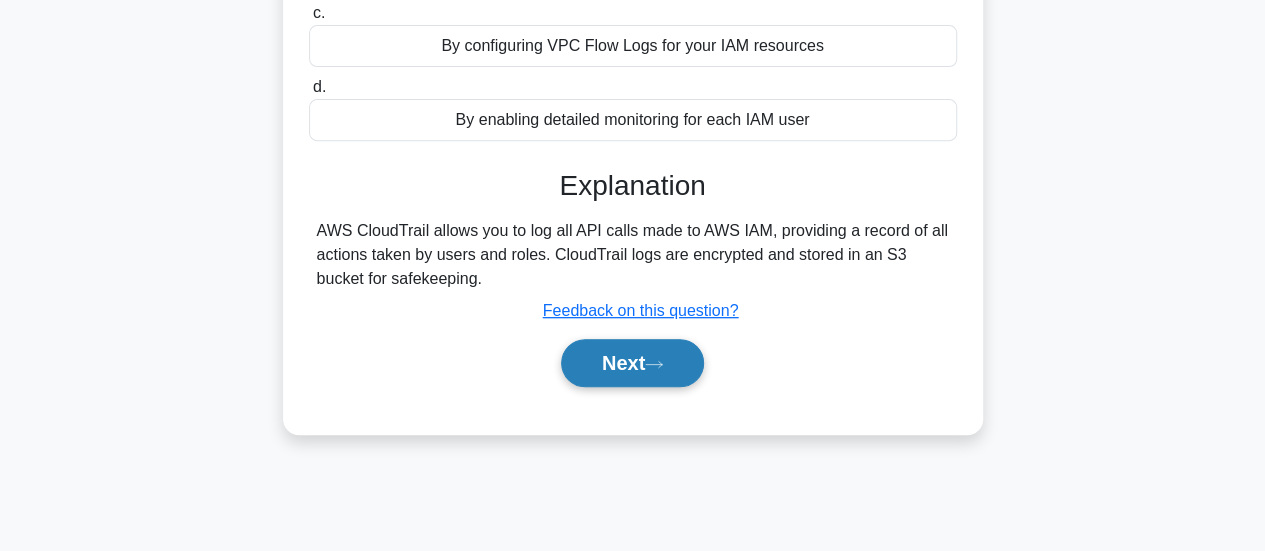click on "Next" at bounding box center [632, 507] 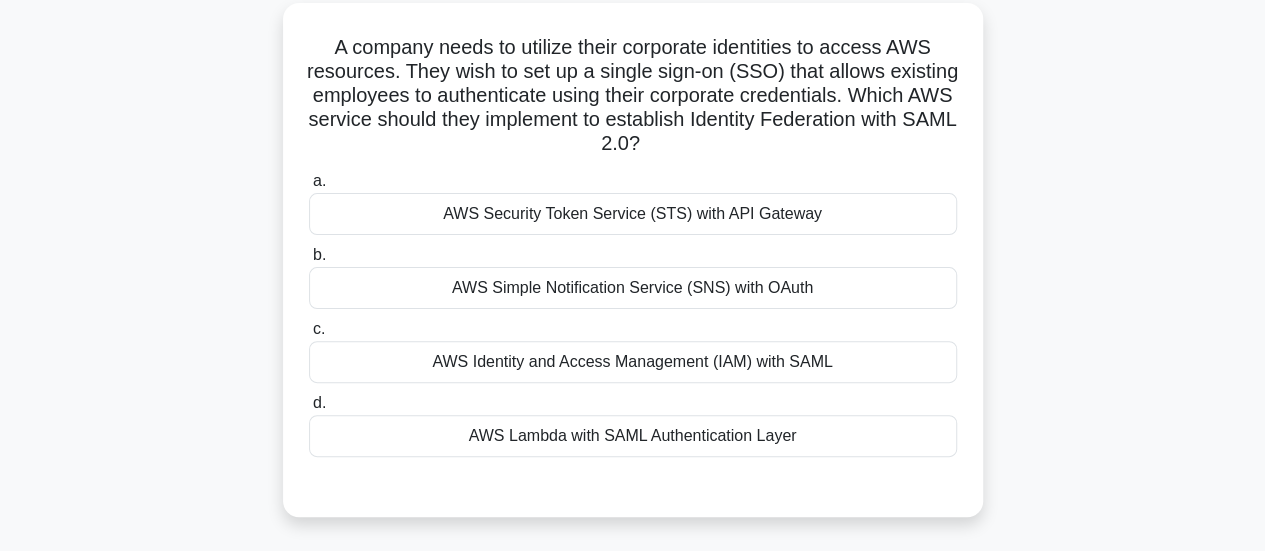 scroll, scrollTop: 140, scrollLeft: 0, axis: vertical 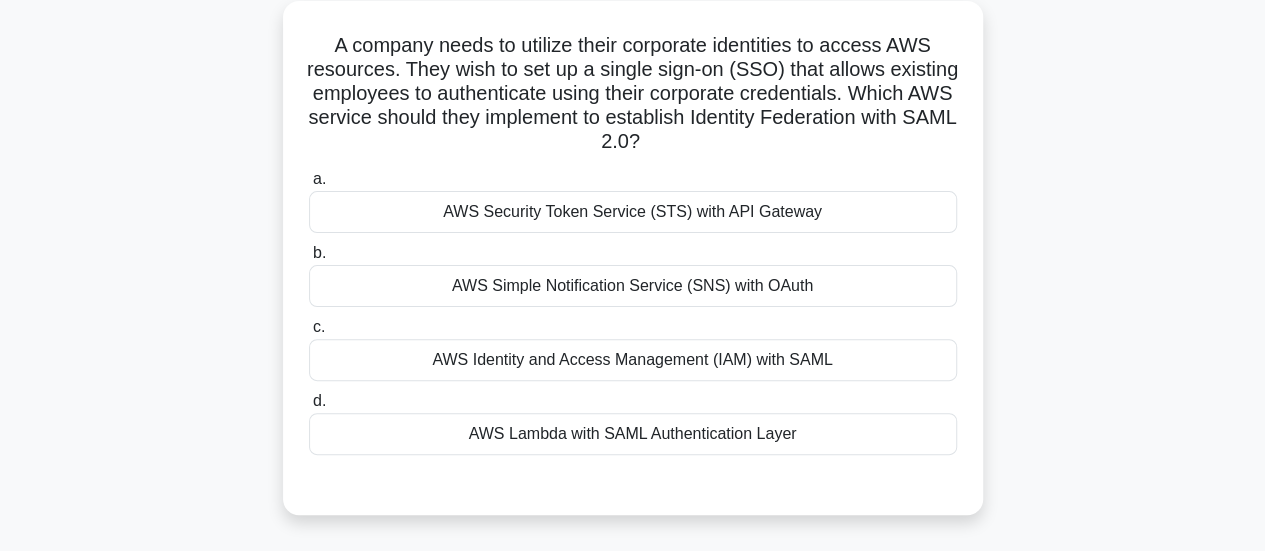 click on "AWS Identity and Access Management (IAM) with SAML" at bounding box center (633, 360) 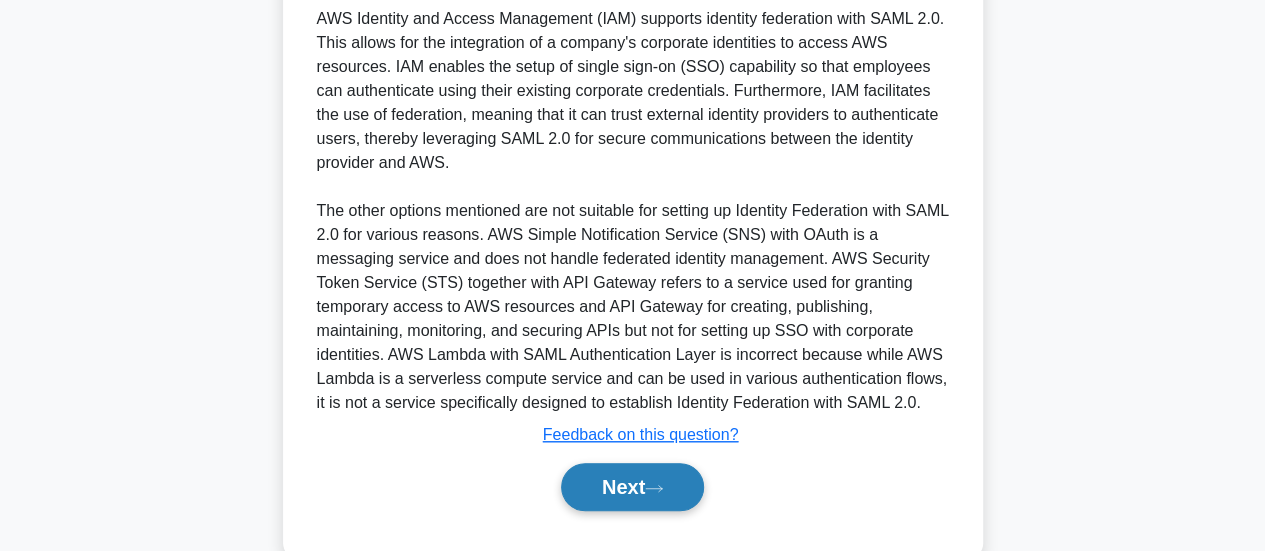scroll, scrollTop: 662, scrollLeft: 0, axis: vertical 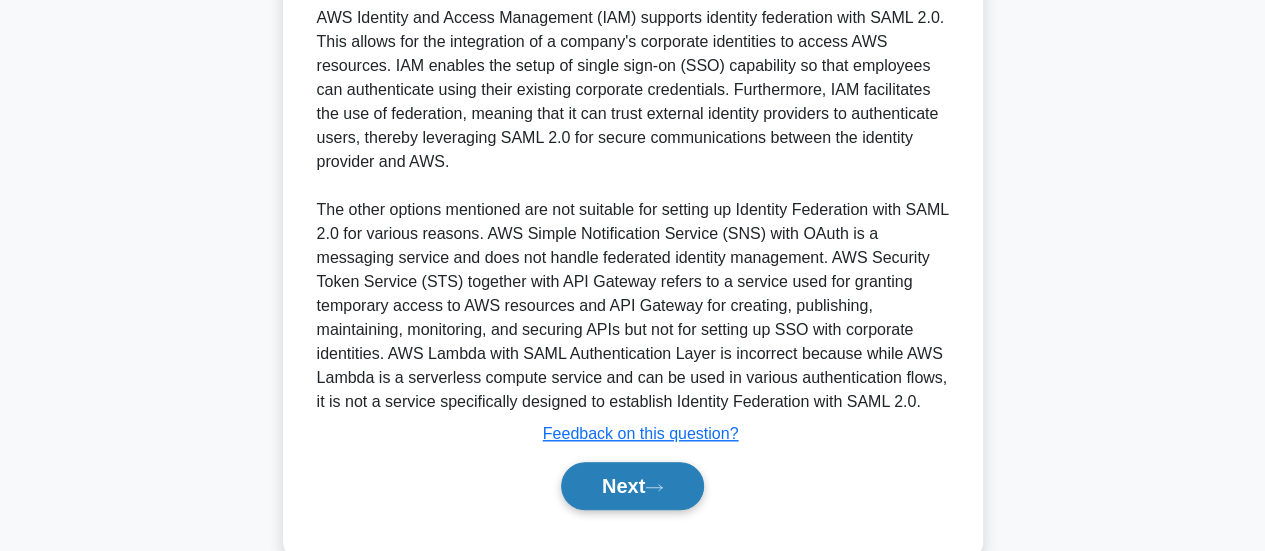 click on "Next" at bounding box center [632, 486] 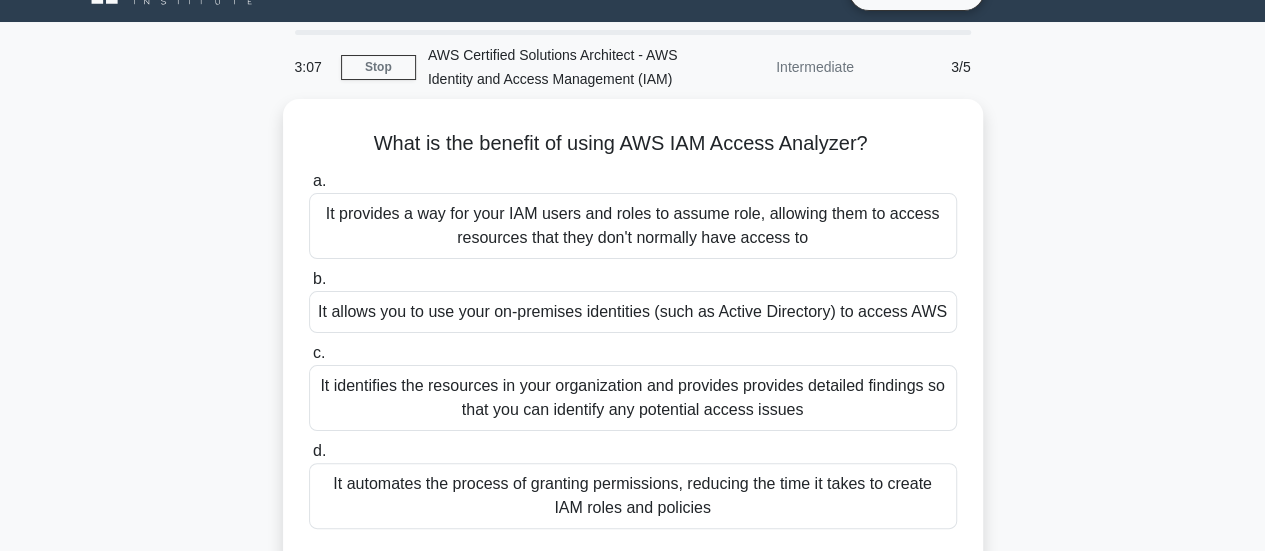 scroll, scrollTop: 30, scrollLeft: 0, axis: vertical 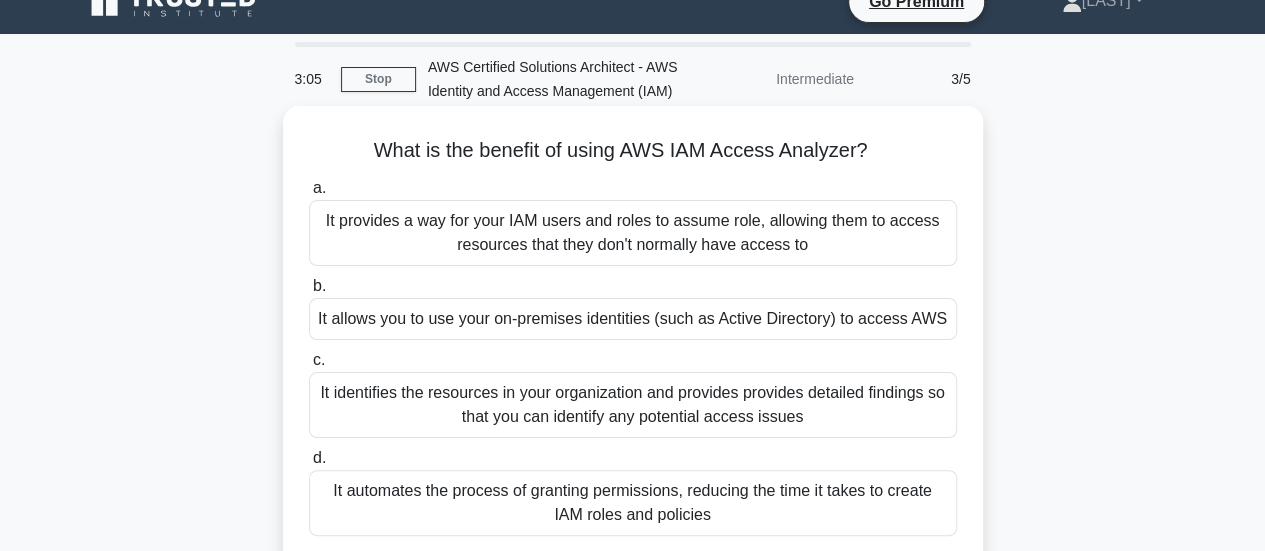 click on "It identifies the resources in your organization and provides provides detailed findings so that you can identify any potential access issues" at bounding box center (633, 405) 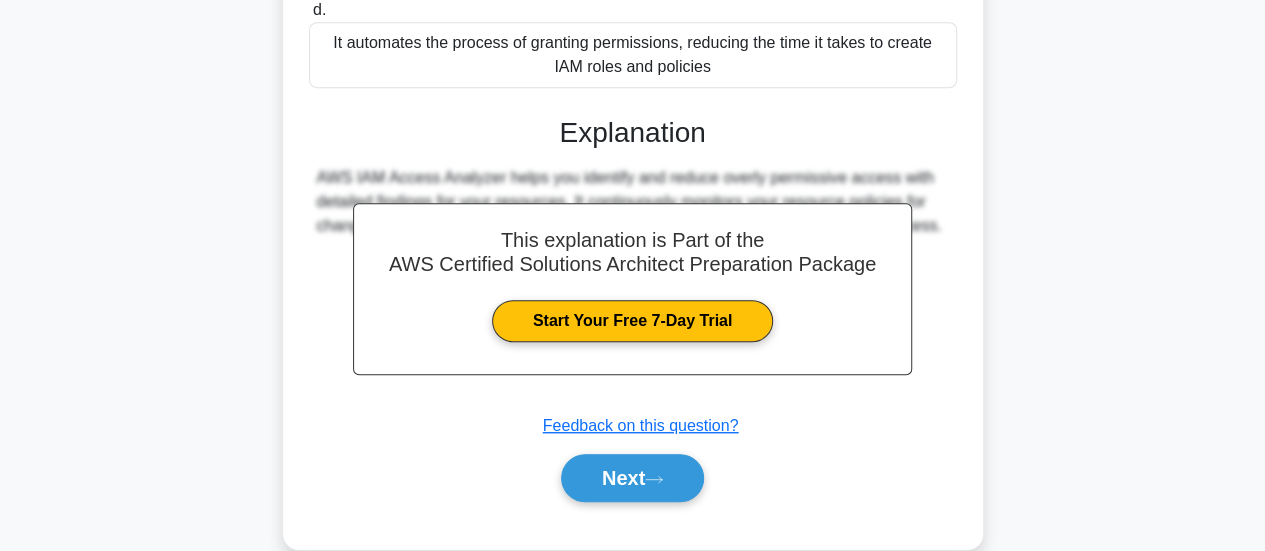 scroll, scrollTop: 529, scrollLeft: 0, axis: vertical 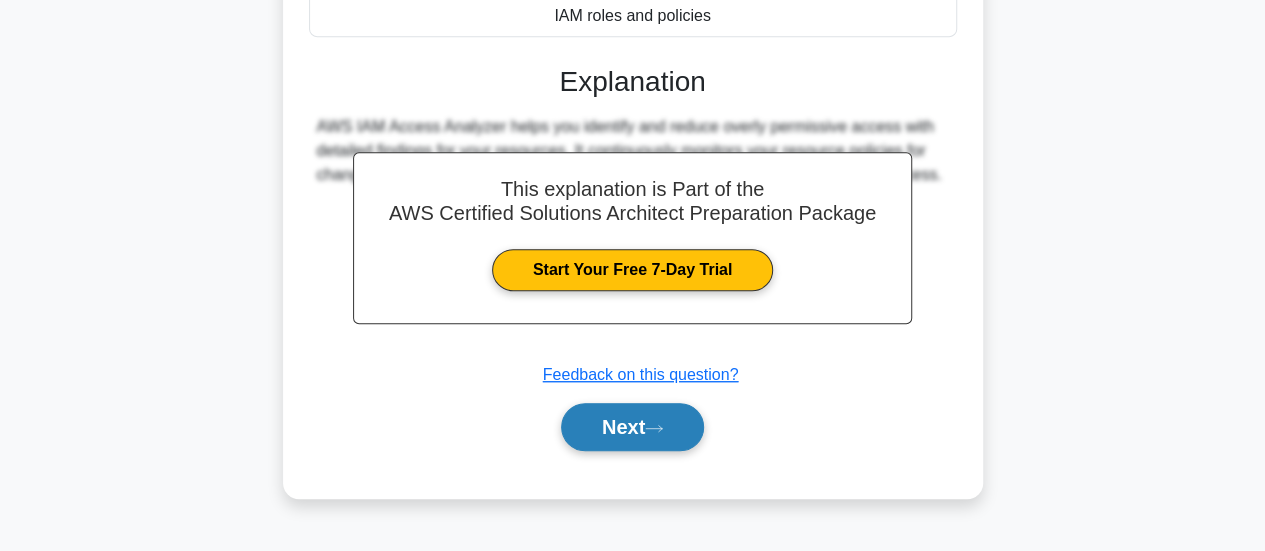 click on "Next" at bounding box center [632, 427] 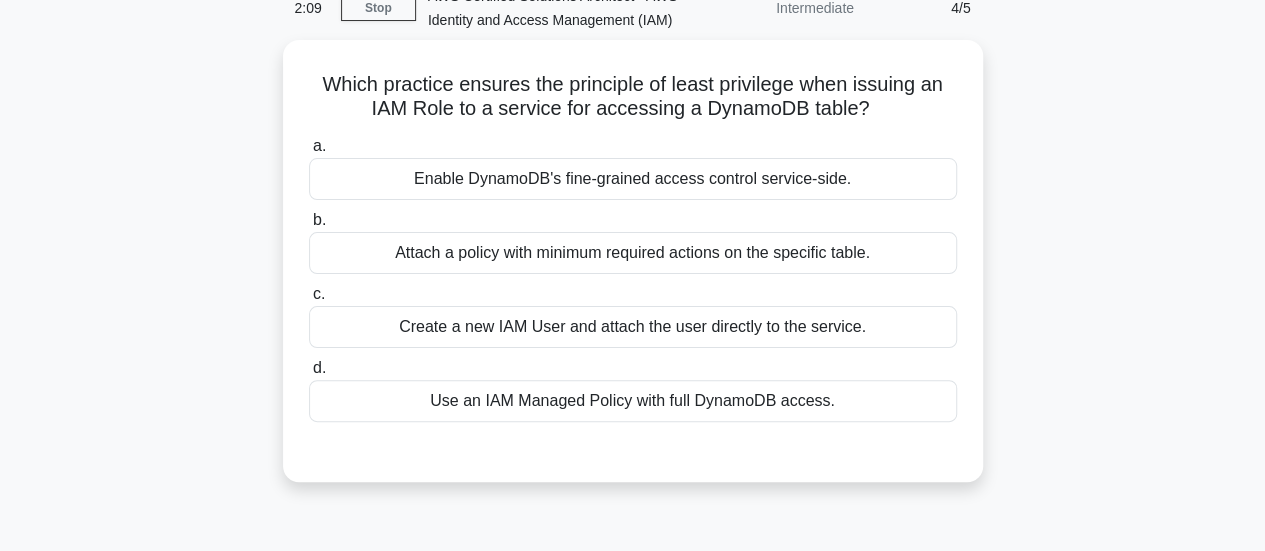 scroll, scrollTop: 102, scrollLeft: 0, axis: vertical 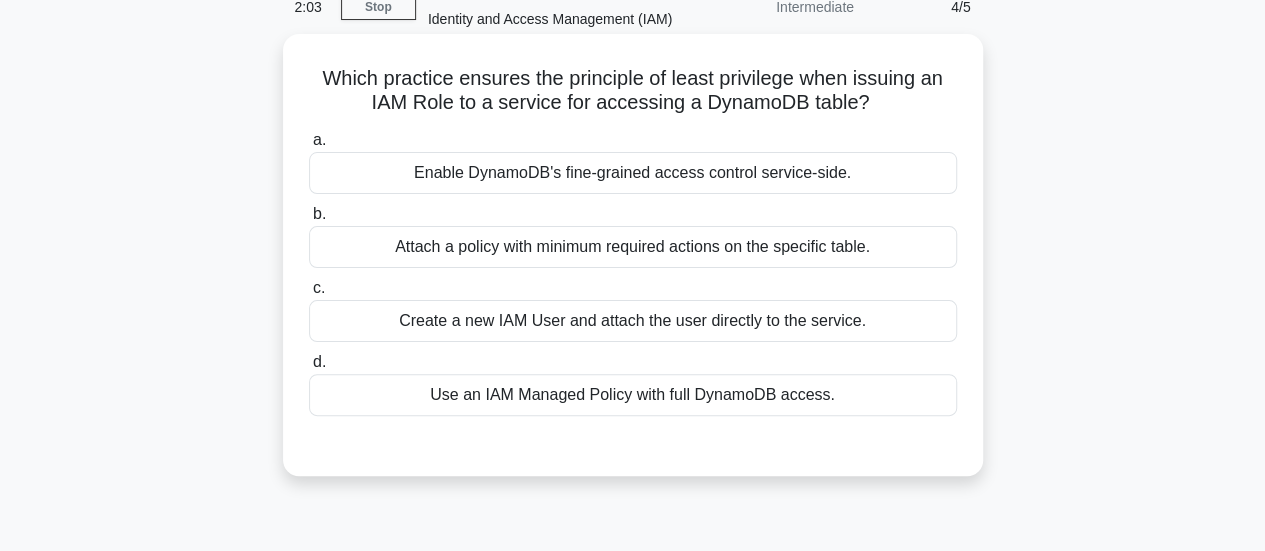 click on "Attach a policy with minimum required actions on the specific table." at bounding box center (633, 247) 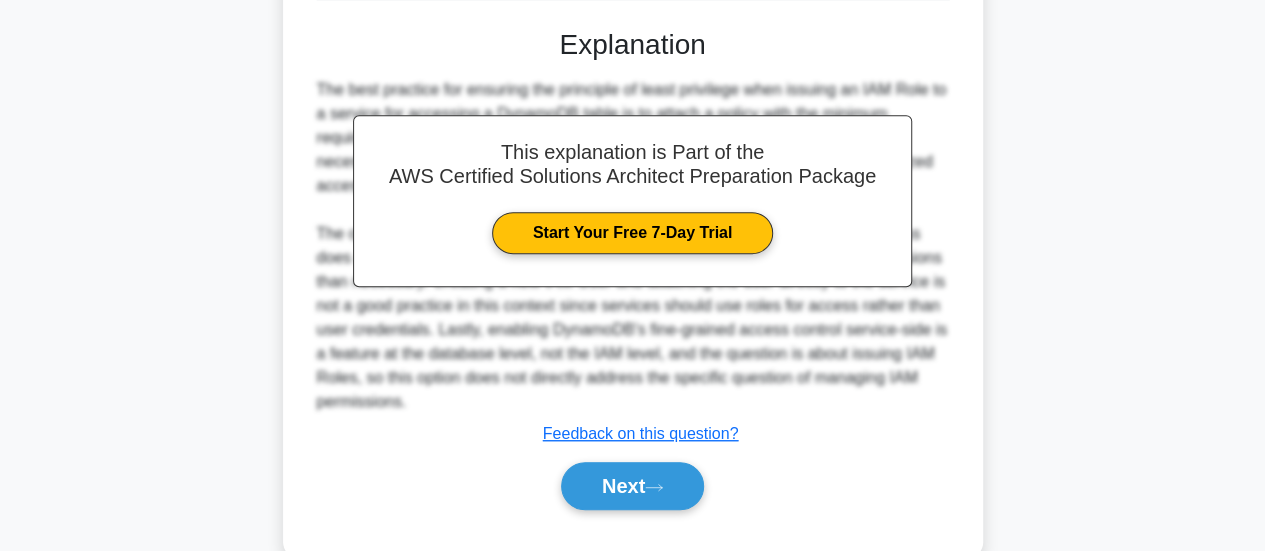 scroll, scrollTop: 535, scrollLeft: 0, axis: vertical 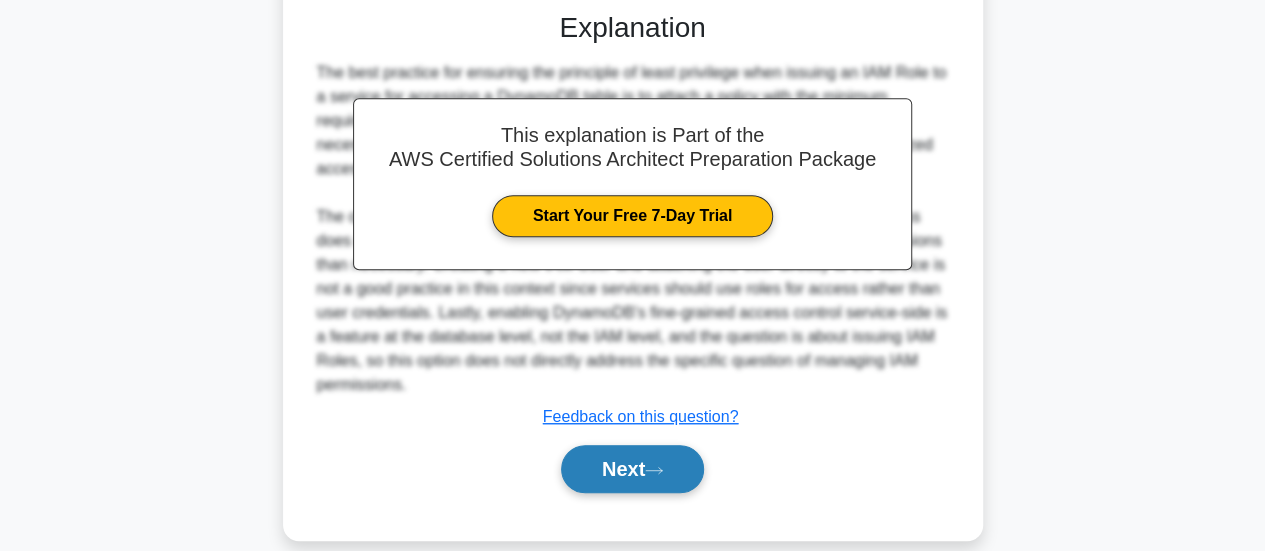 click on "Next" at bounding box center [632, 469] 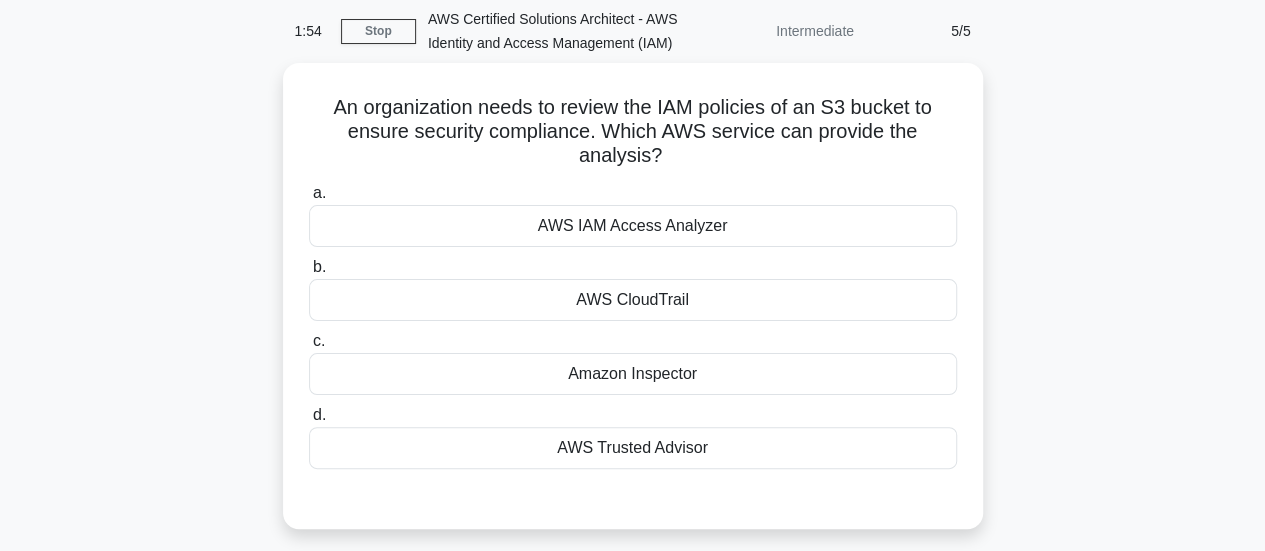 scroll, scrollTop: 77, scrollLeft: 0, axis: vertical 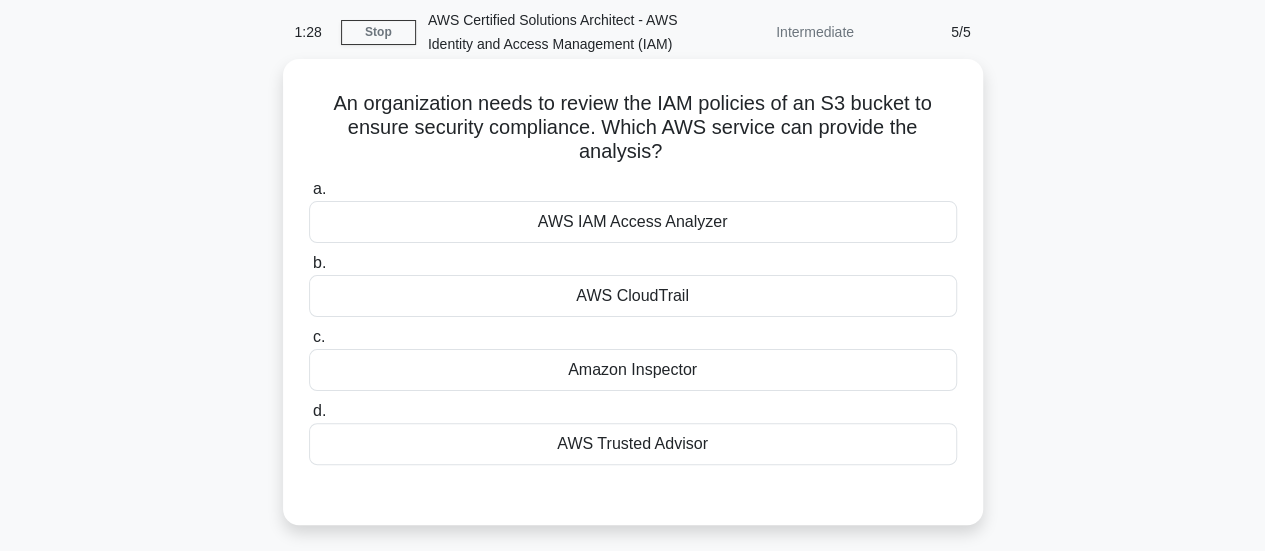 click on "AWS CloudTrail" at bounding box center [633, 296] 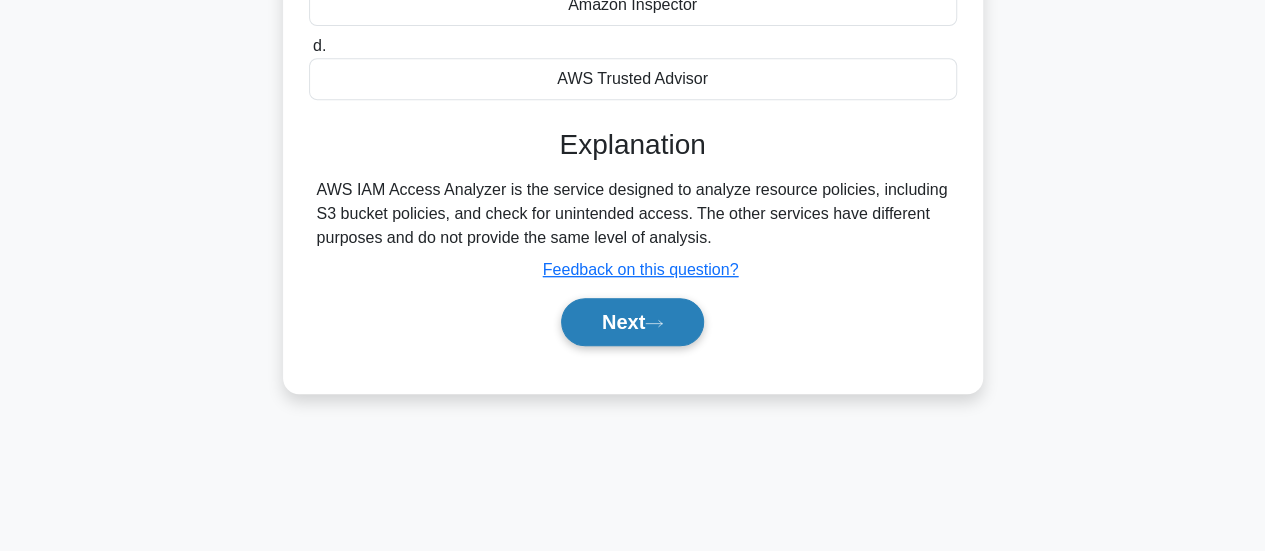 scroll, scrollTop: 445, scrollLeft: 0, axis: vertical 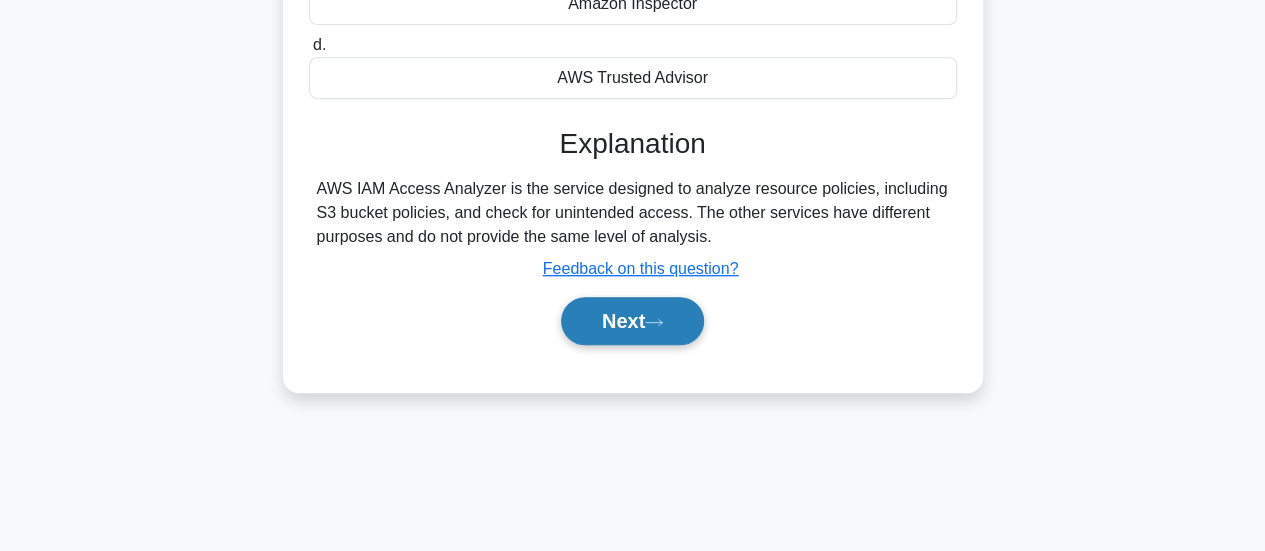 click on "Next" at bounding box center (632, 321) 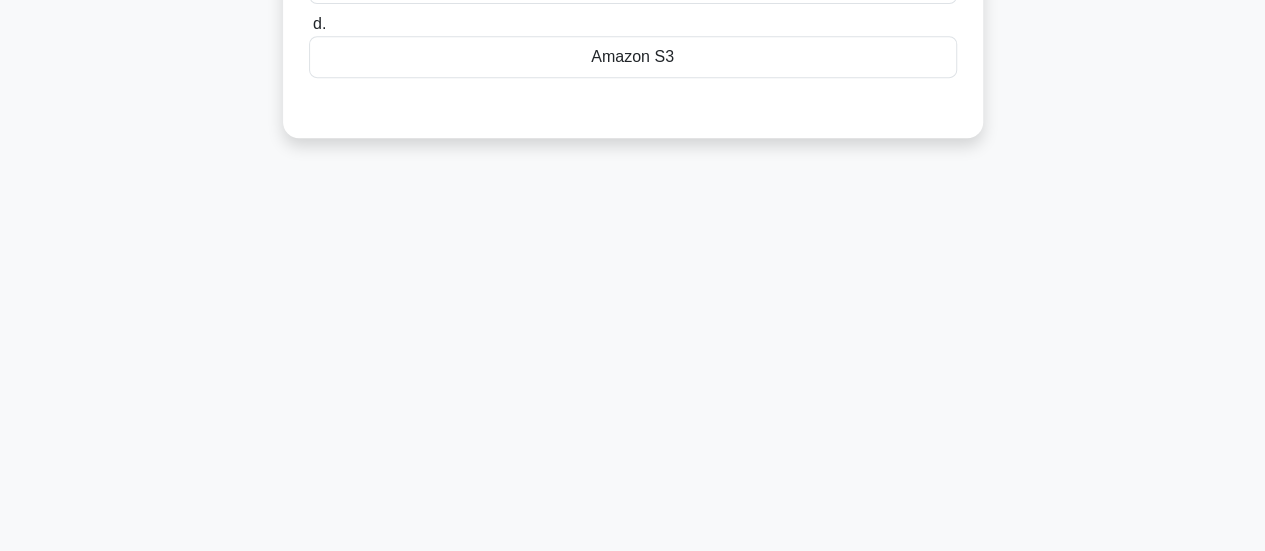 scroll, scrollTop: 196, scrollLeft: 0, axis: vertical 